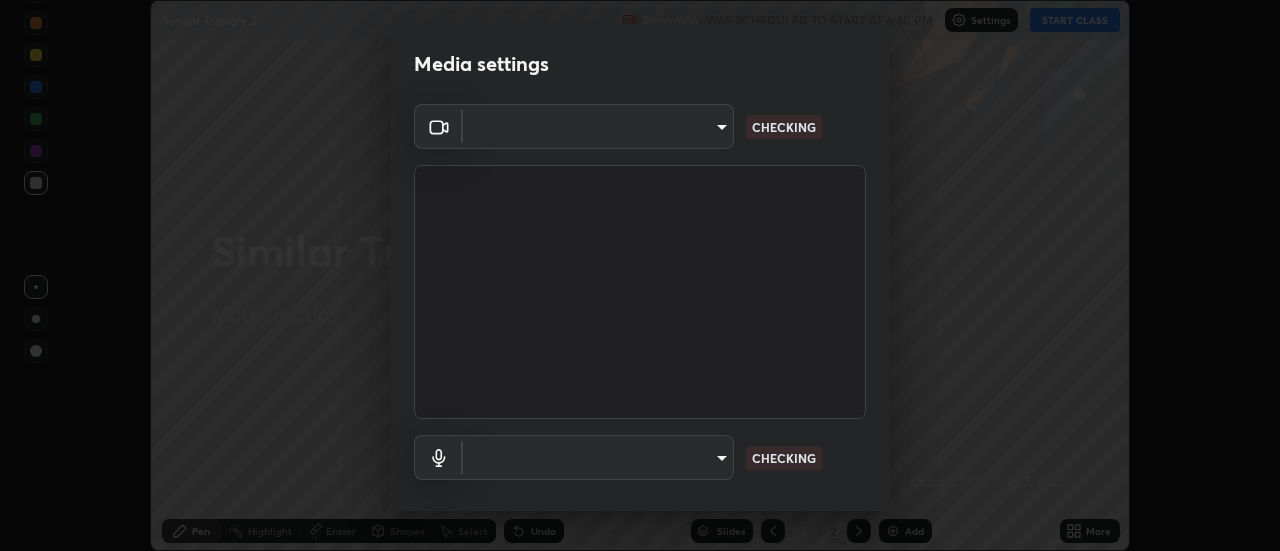 scroll, scrollTop: 0, scrollLeft: 0, axis: both 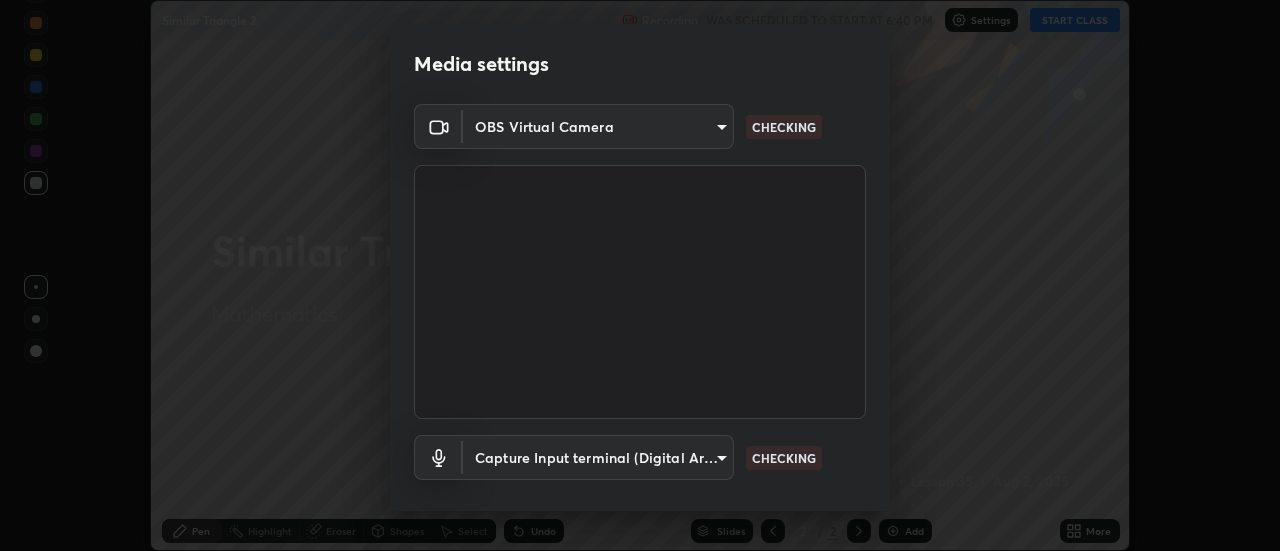 click on "Erase all Similar Triangle 2 Recording WAS SCHEDULED TO START AT  [TIME] Settings START CLASS Setting up your live class Similar Triangle 2 • L35 of Mathematics [FIRST] [LAST] Pen Highlight Eraser Shapes Select Undo Slides 2 / 2 Add More No doubts shared Encourage your learners to ask a doubt for better clarity Report an issue Reason for reporting Buffering Chat not working Audio - Video sync issue Educator video quality low ​ Attach an image Report Media settings OBS Virtual Camera [HASH] CHECKING Capture Input terminal (Digital Array MIC) [HASH] CHECKING 1 / 5 Next" at bounding box center (640, 275) 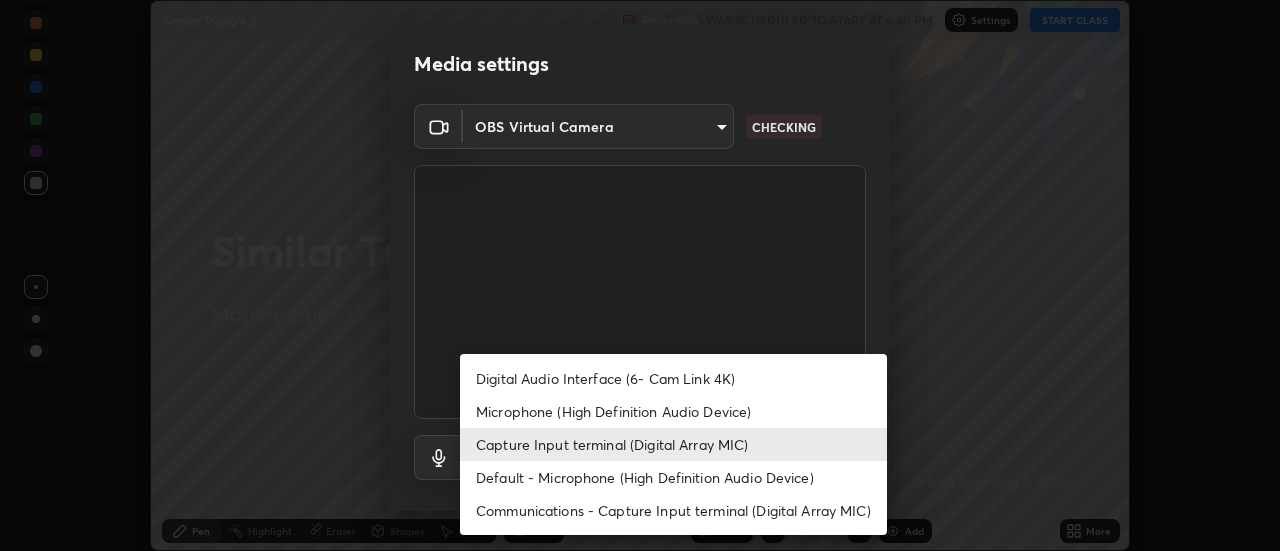 click on "Microphone (High Definition Audio Device)" at bounding box center (673, 411) 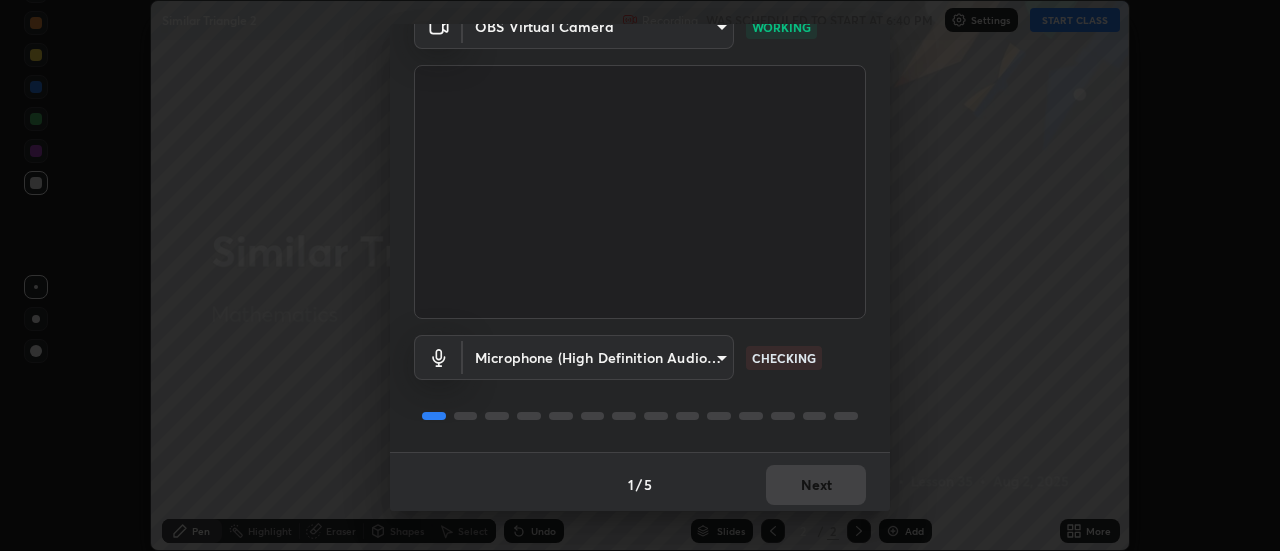 scroll, scrollTop: 100, scrollLeft: 0, axis: vertical 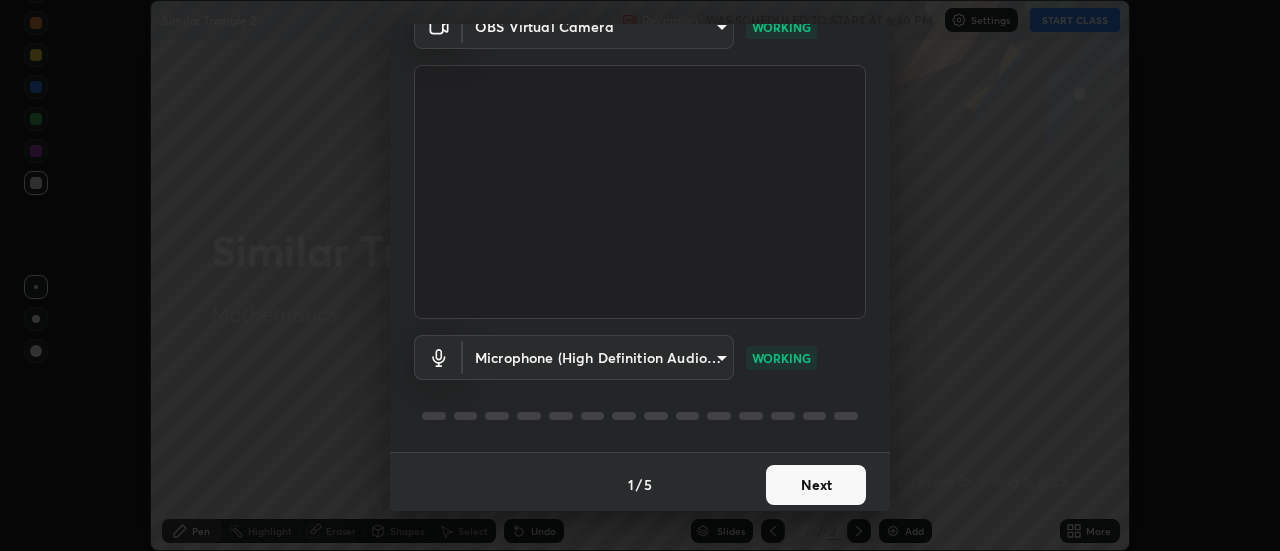 click on "Next" at bounding box center (816, 485) 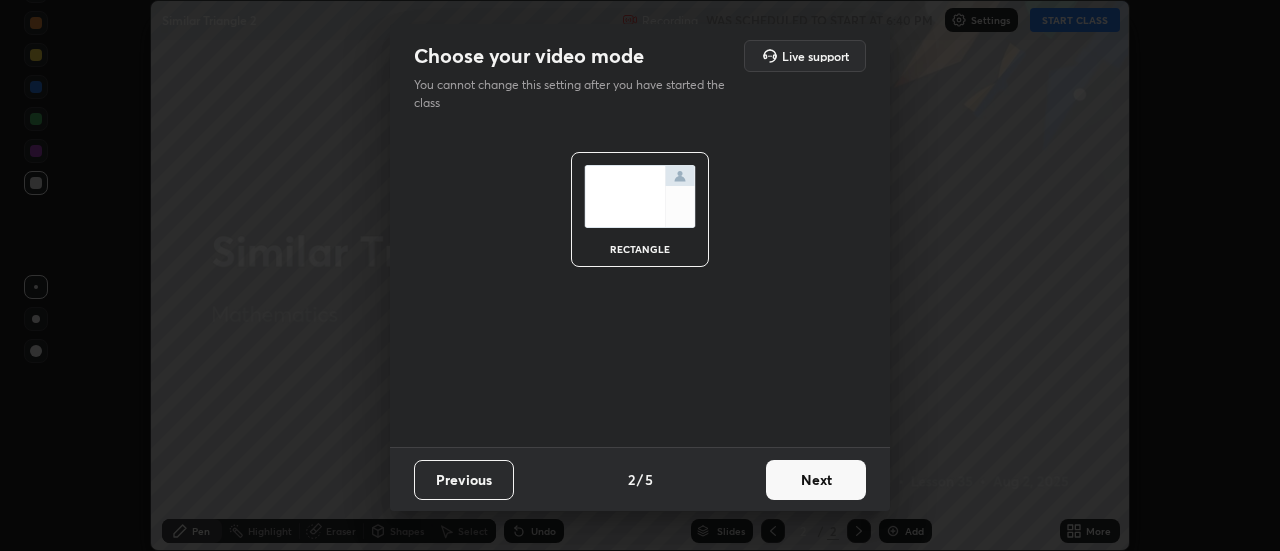 scroll, scrollTop: 0, scrollLeft: 0, axis: both 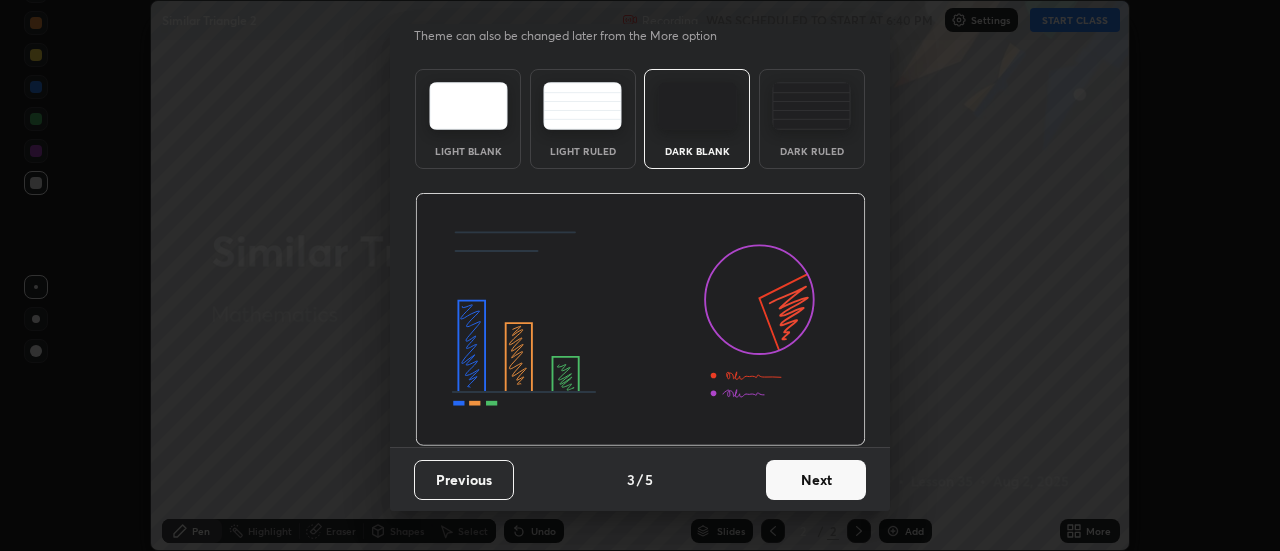 click on "Next" at bounding box center (816, 480) 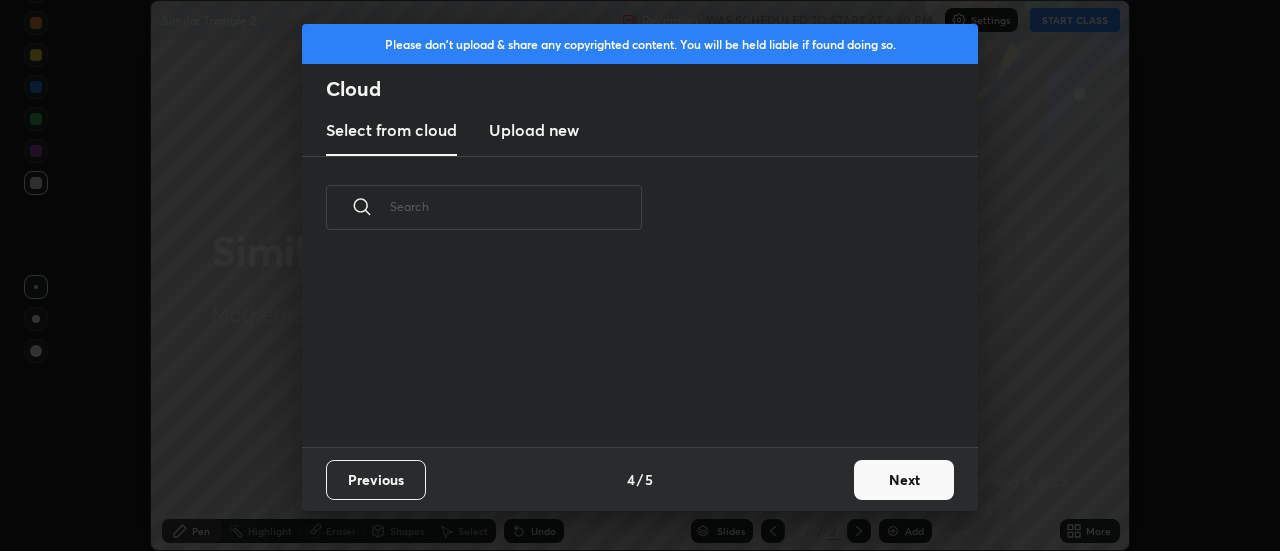 click on "Next" at bounding box center [904, 480] 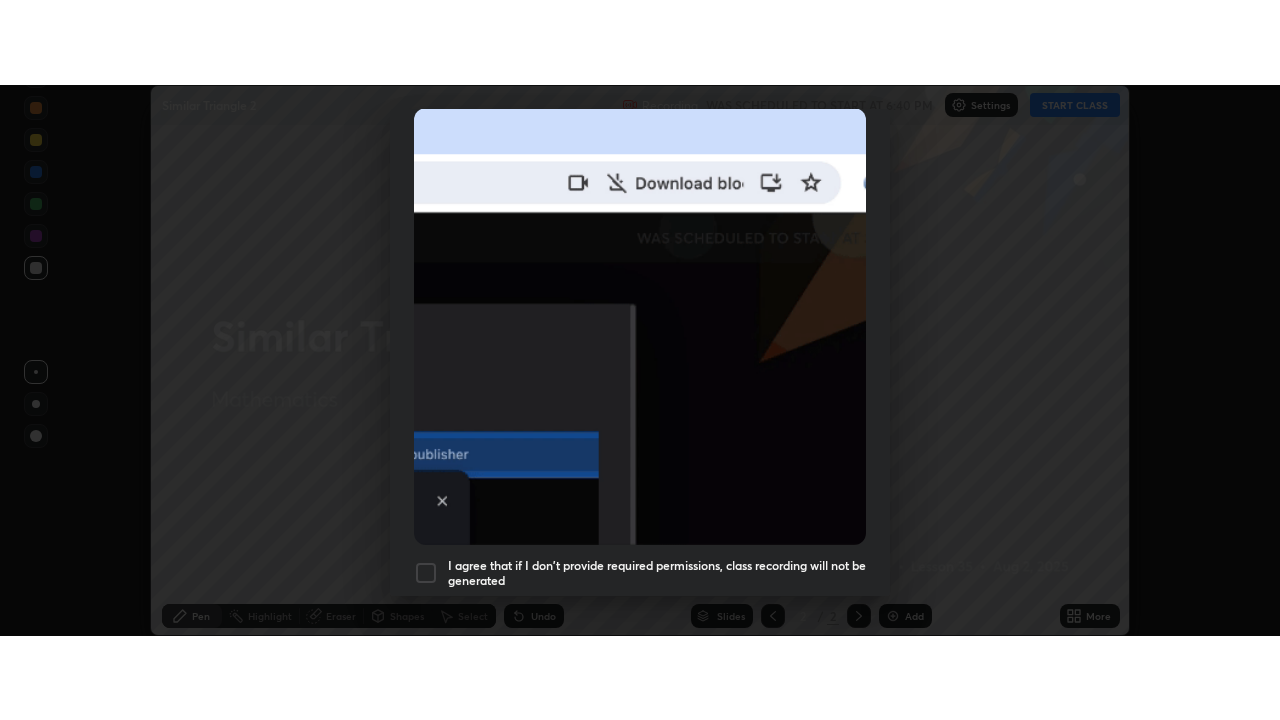 scroll, scrollTop: 513, scrollLeft: 0, axis: vertical 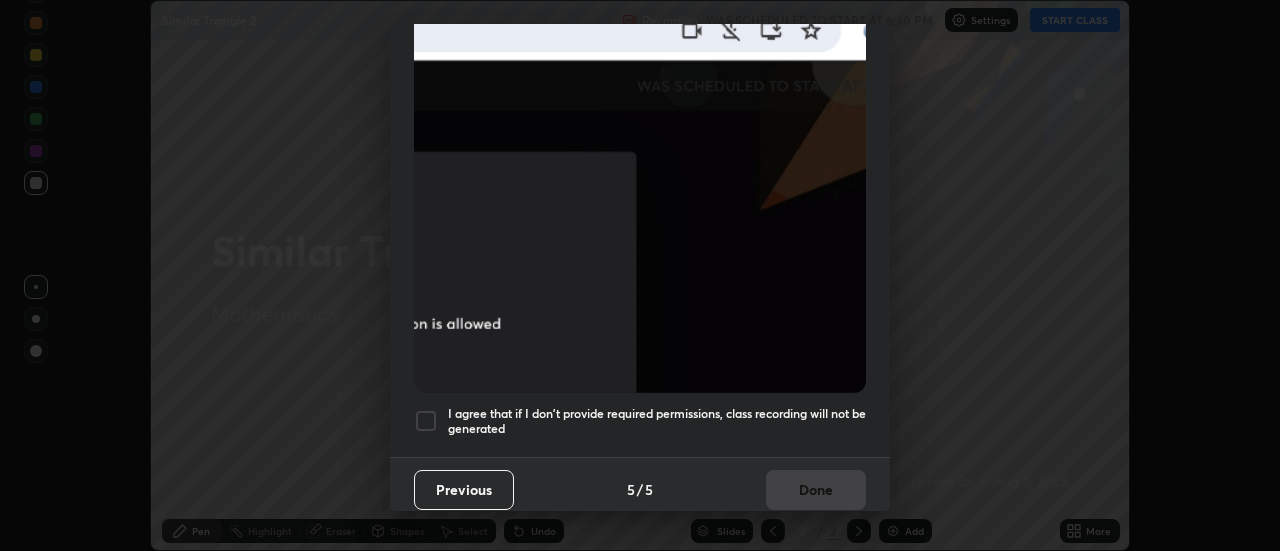 click at bounding box center (426, 421) 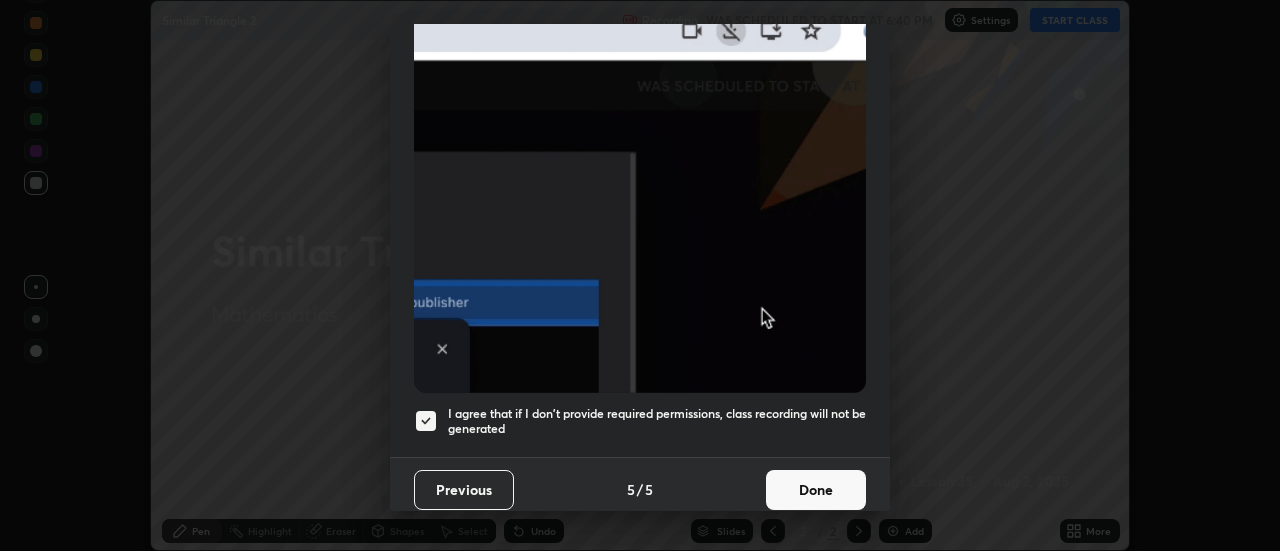 click on "Done" at bounding box center [816, 490] 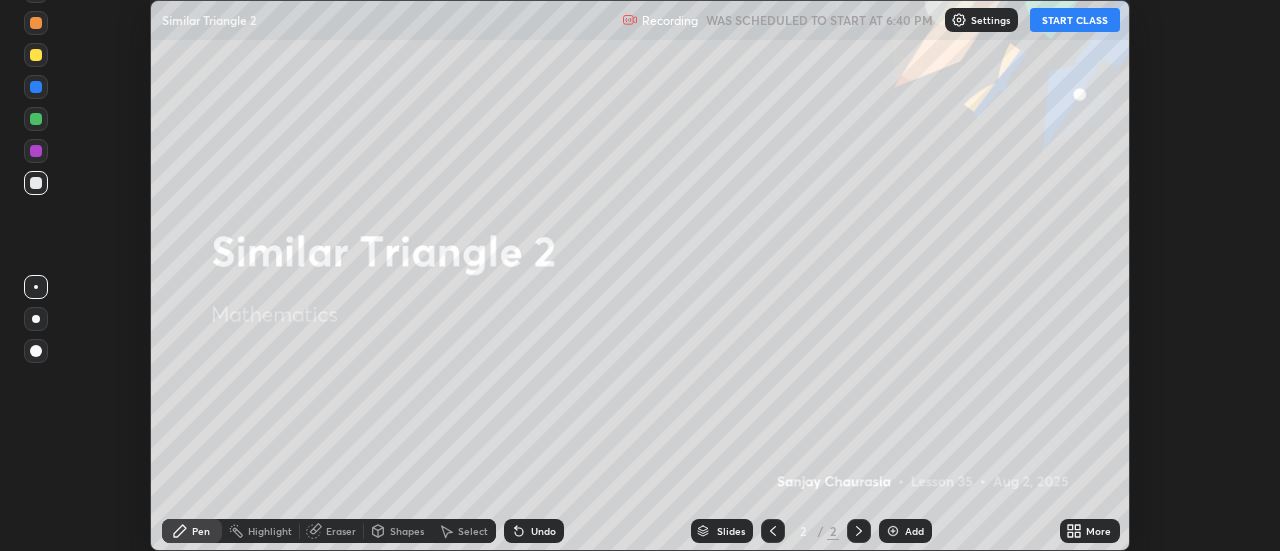 click on "START CLASS" at bounding box center [1075, 20] 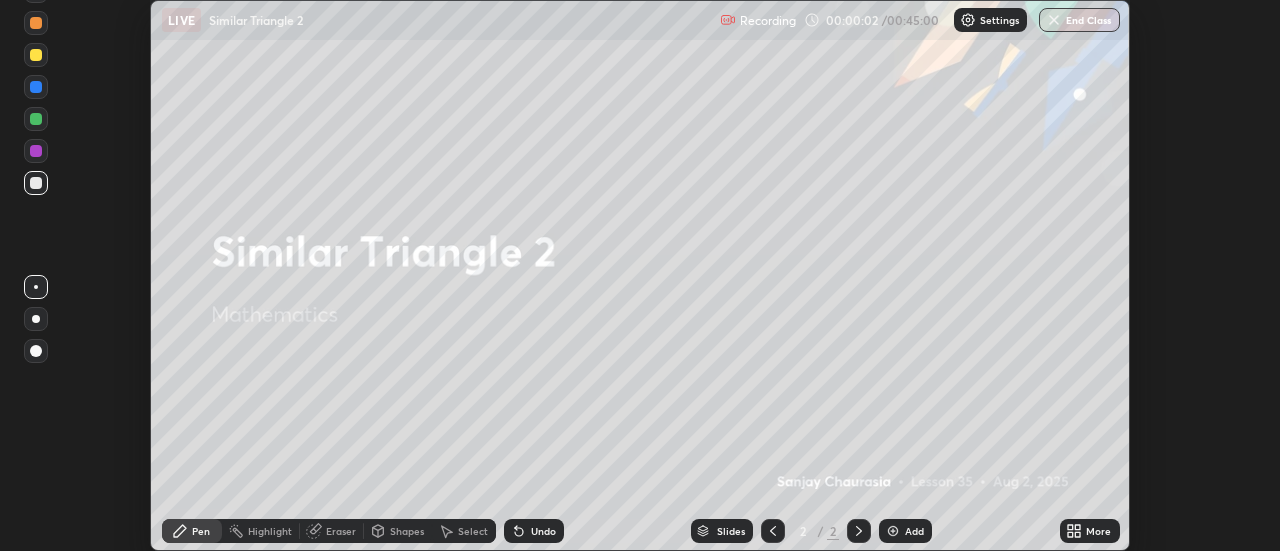 click 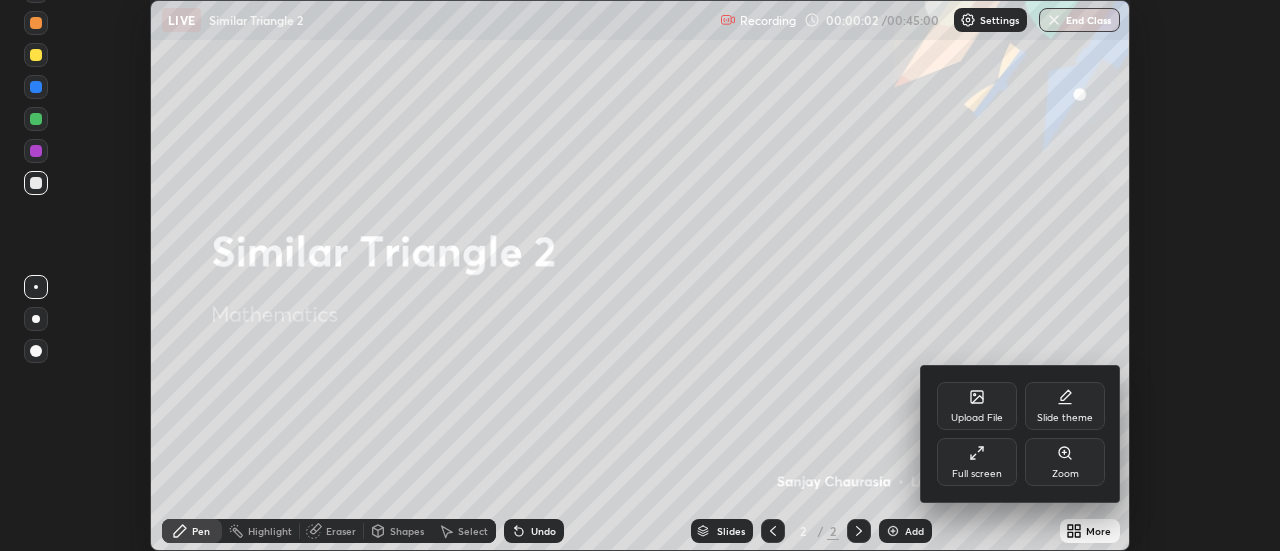 click on "Full screen" at bounding box center (977, 462) 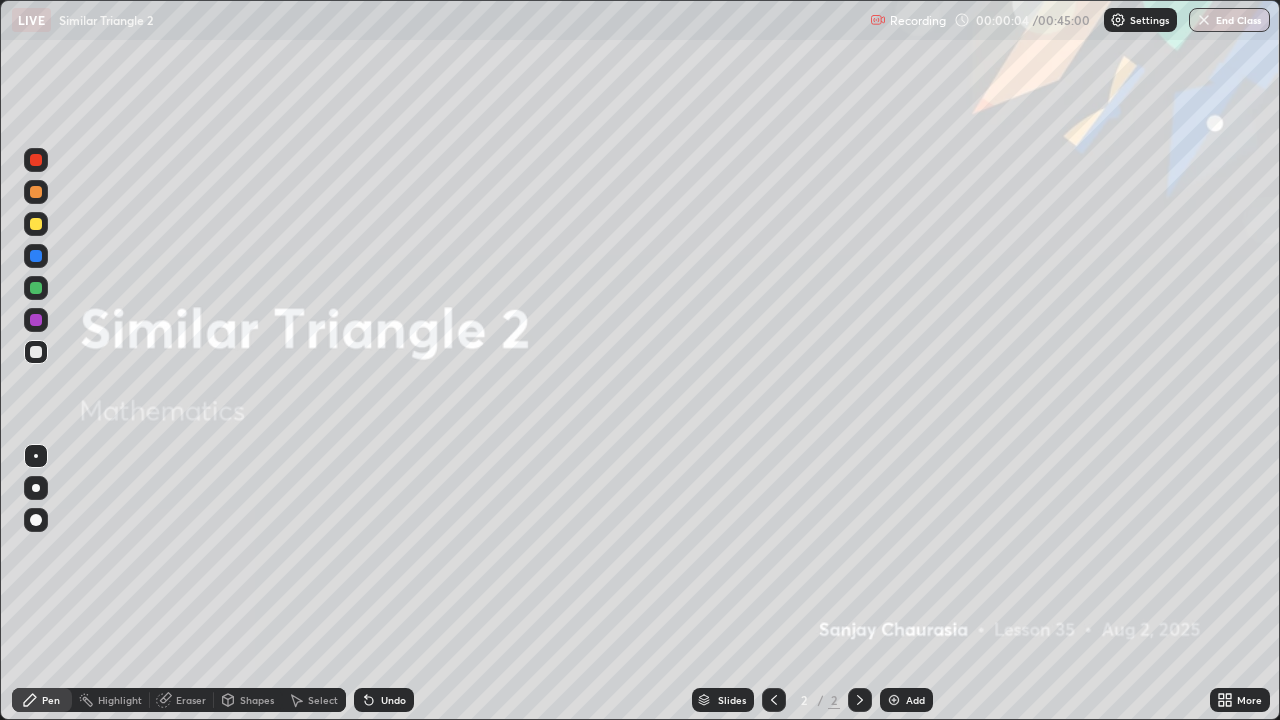scroll, scrollTop: 99280, scrollLeft: 98720, axis: both 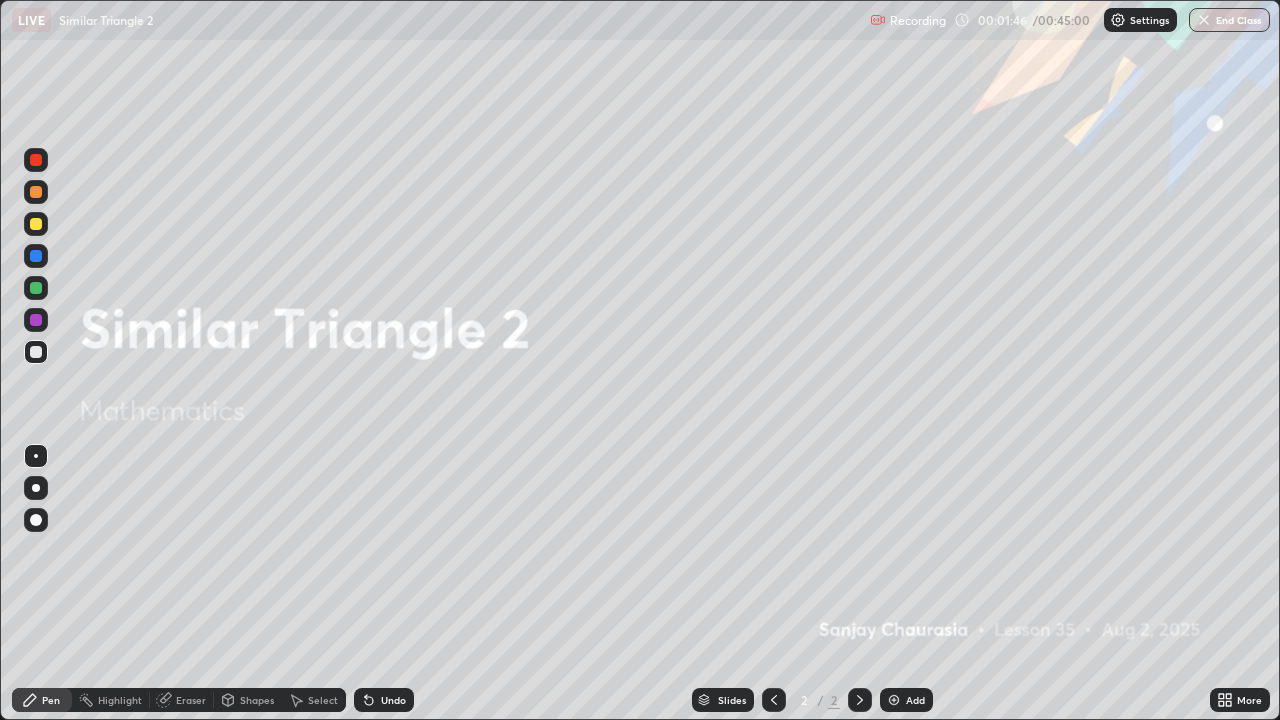 click on "Add" at bounding box center (906, 700) 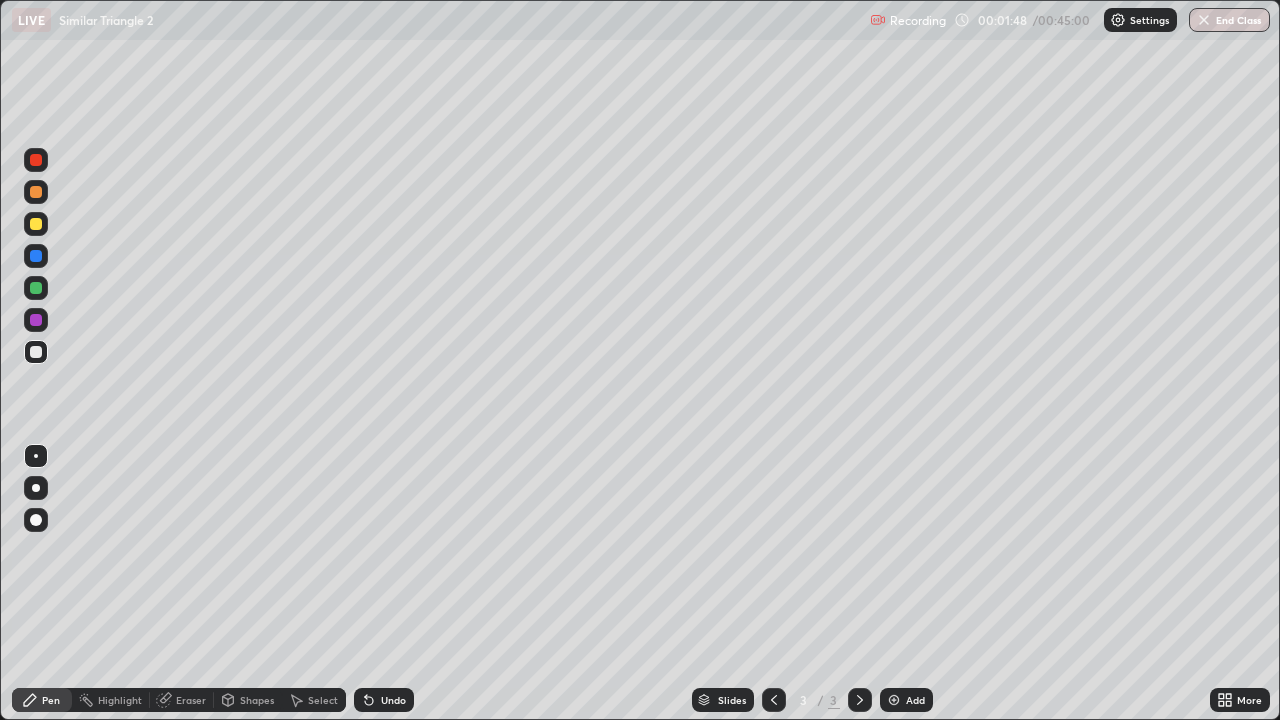 click at bounding box center (894, 700) 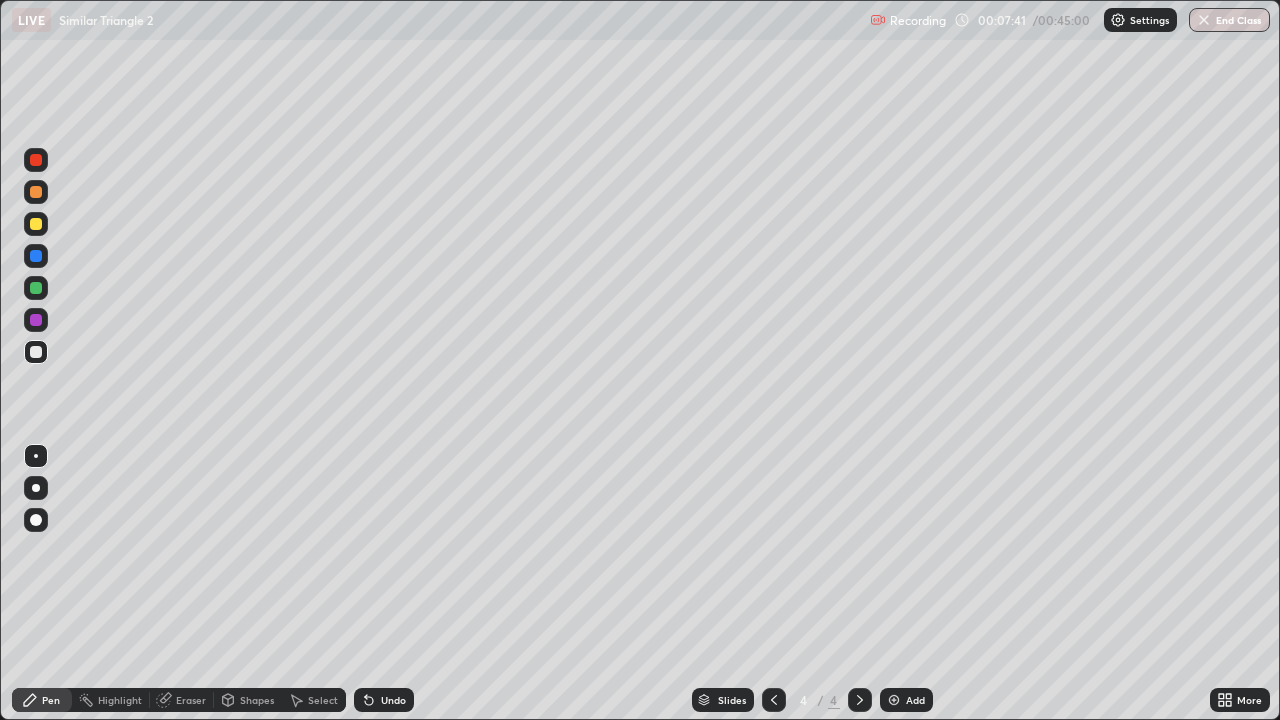 click at bounding box center (36, 288) 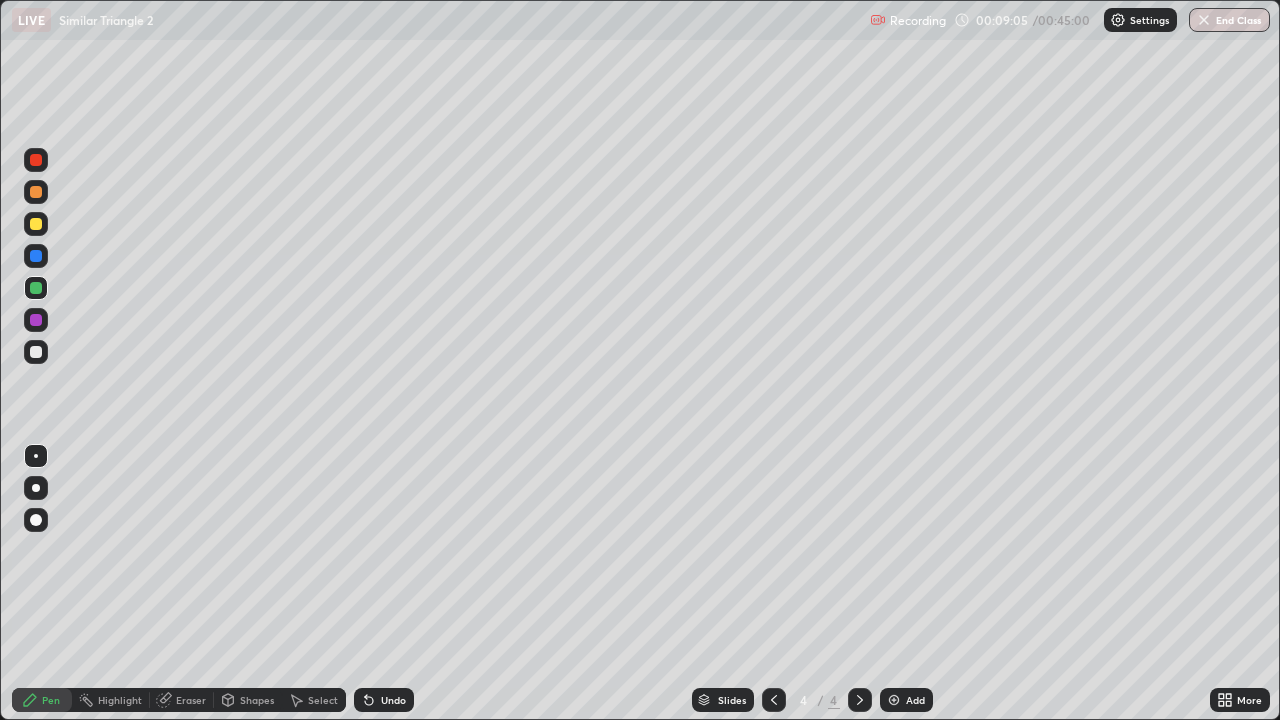 click at bounding box center (36, 192) 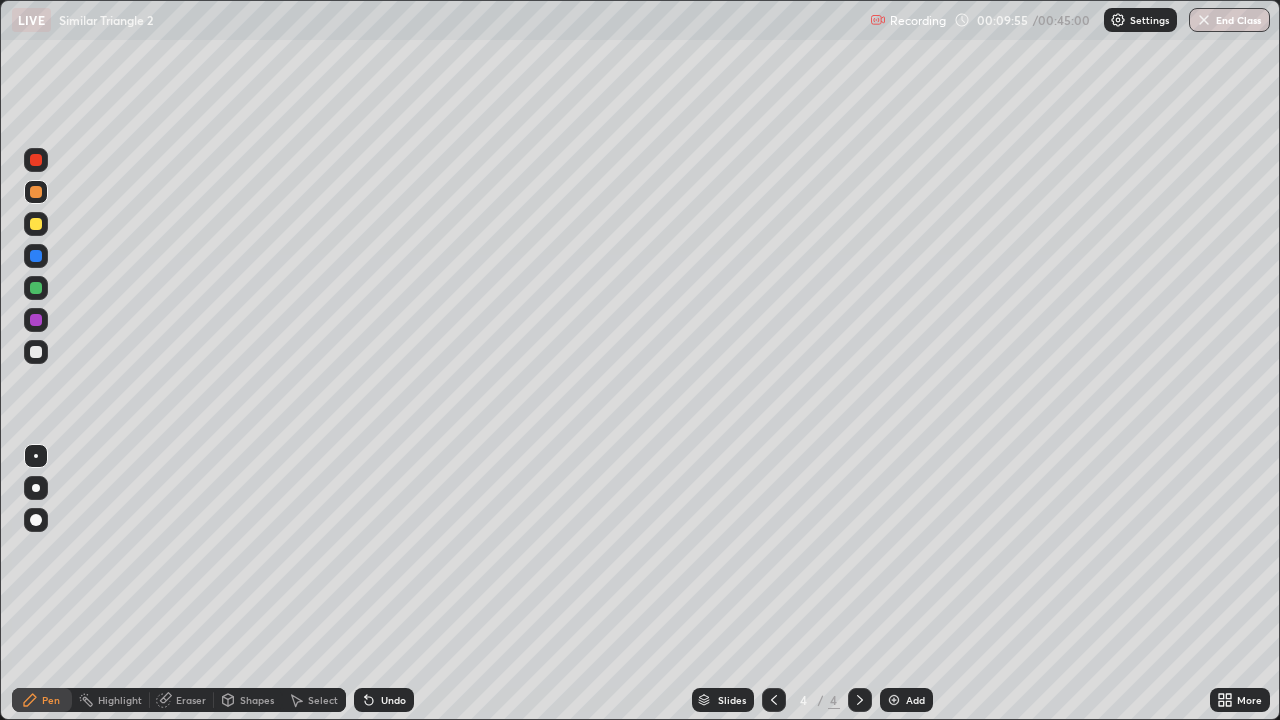 click at bounding box center (36, 320) 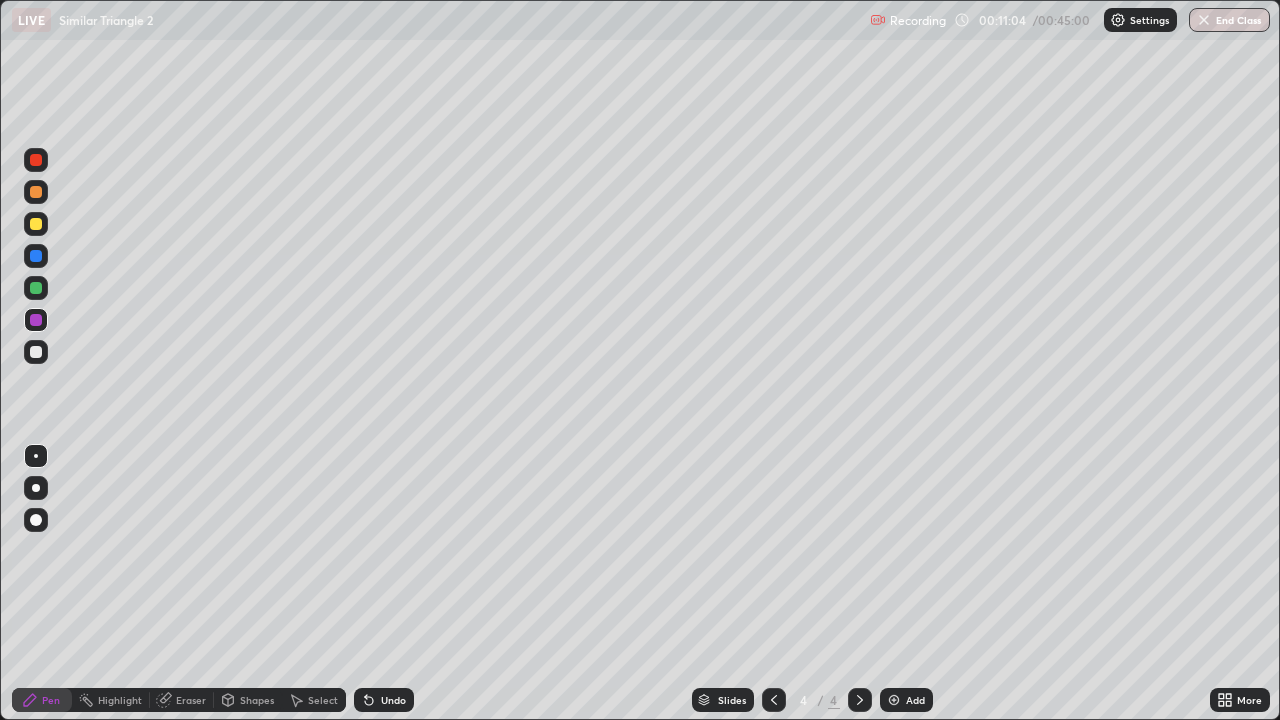 click at bounding box center [36, 224] 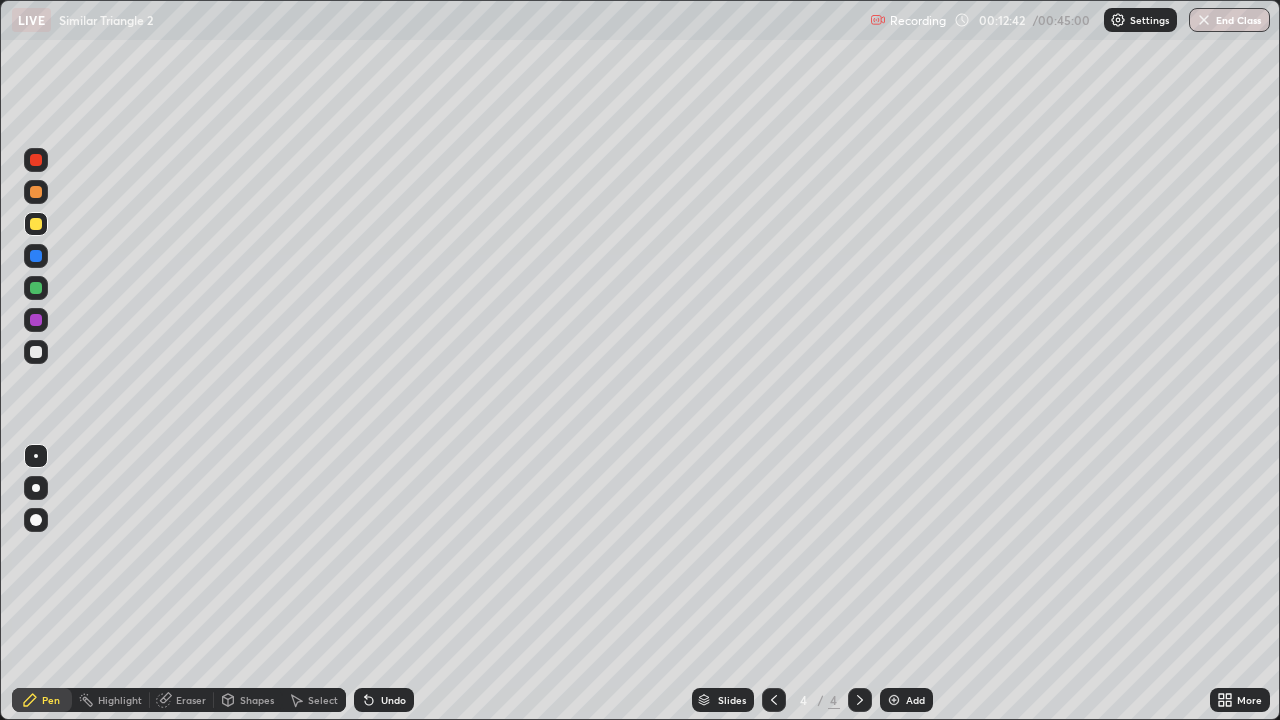 click on "Eraser" at bounding box center (191, 700) 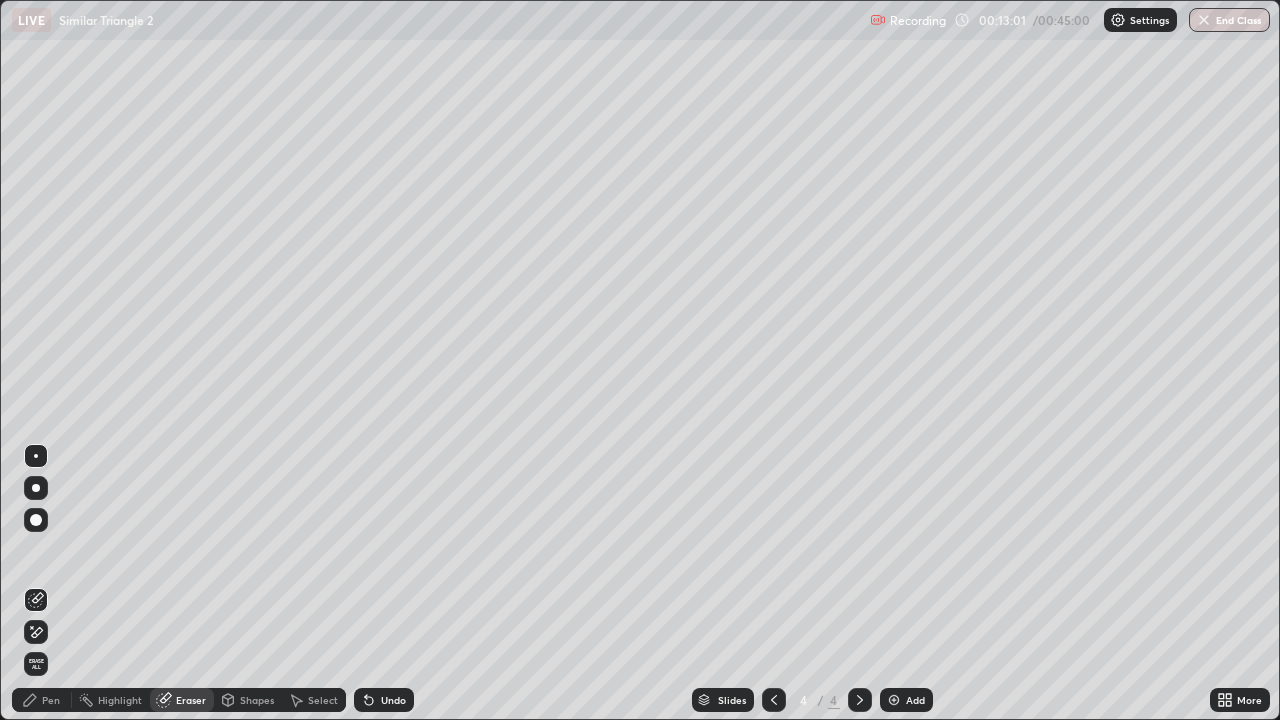 click on "Pen" at bounding box center (51, 700) 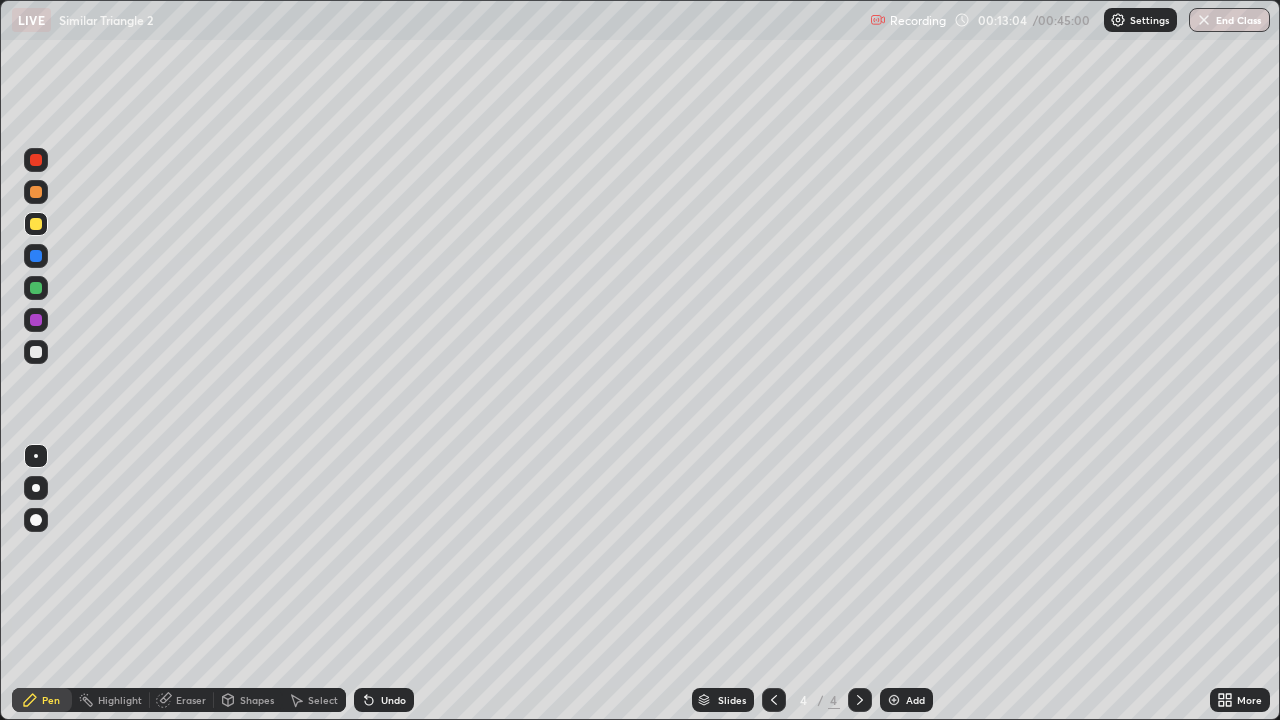 click on "Pen" at bounding box center [42, 700] 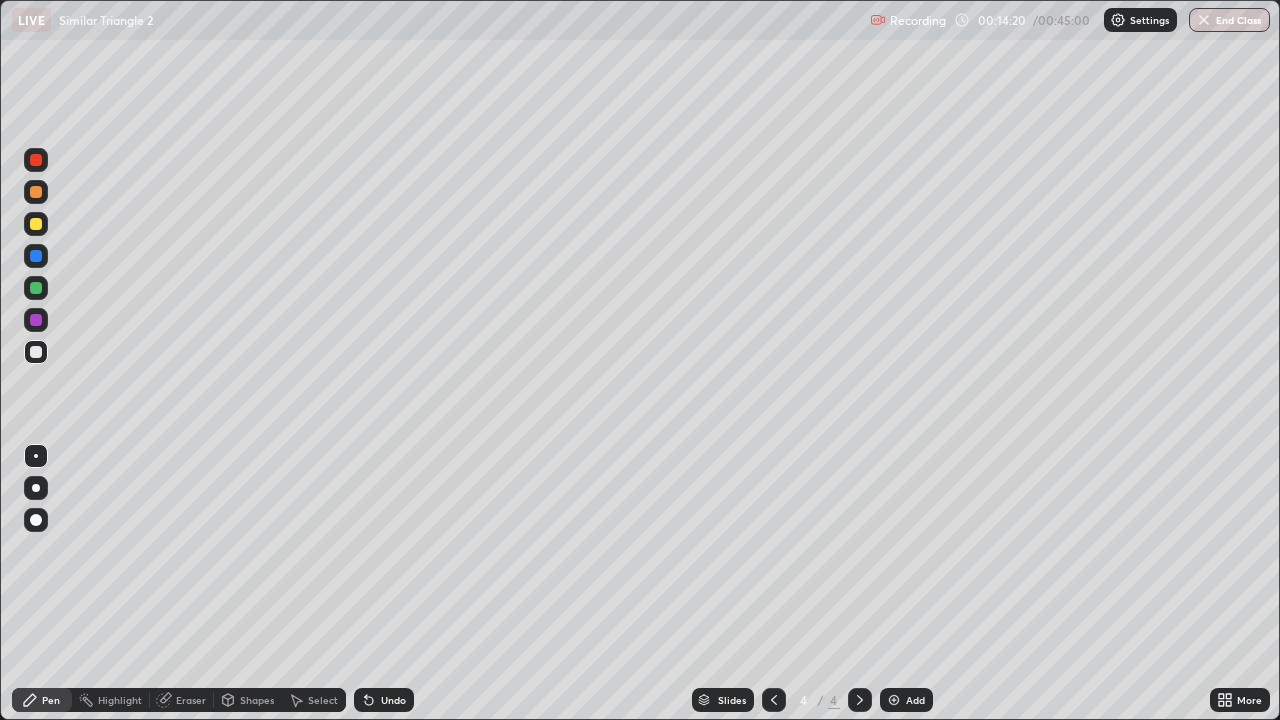 click at bounding box center (36, 160) 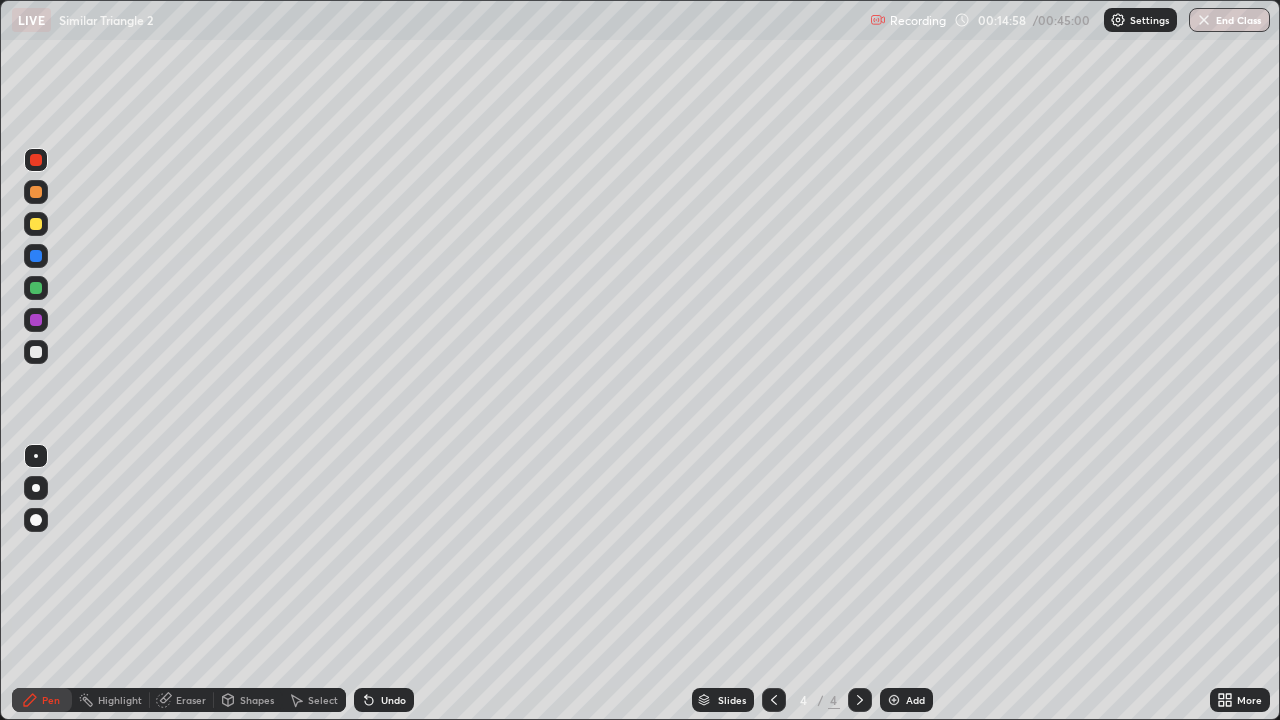 click on "Eraser" at bounding box center [191, 700] 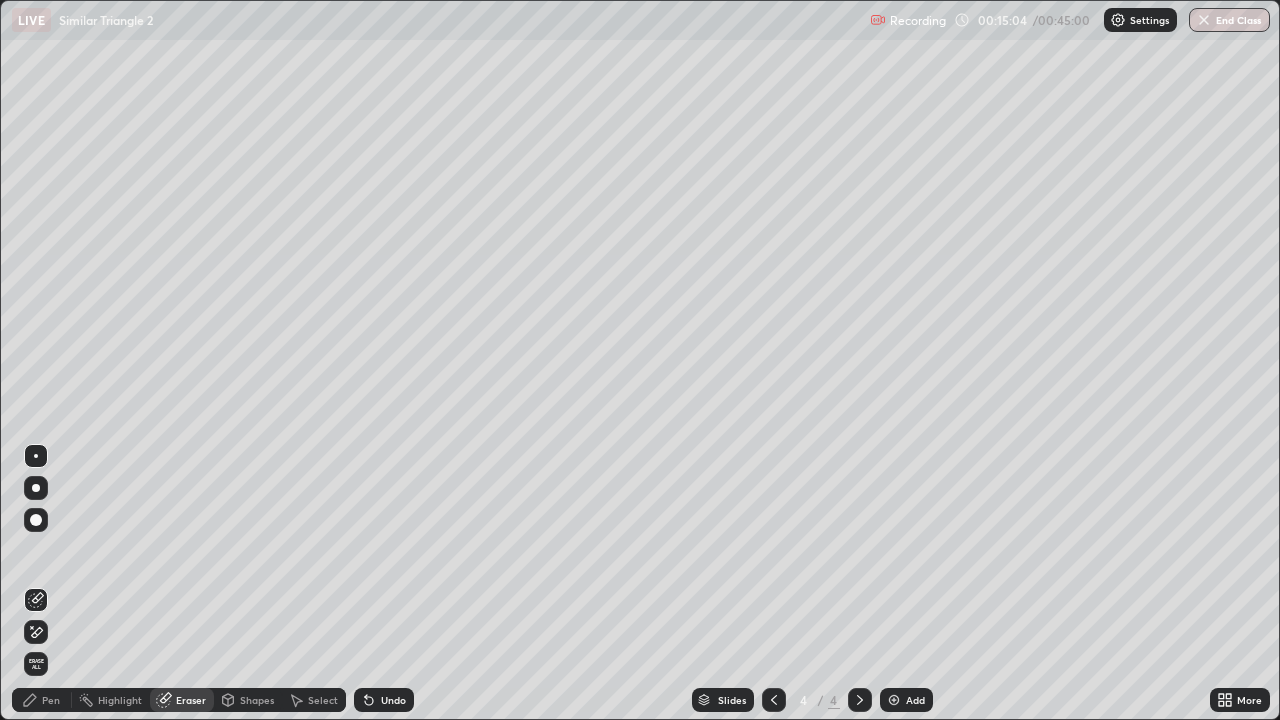 click on "Pen" at bounding box center (42, 700) 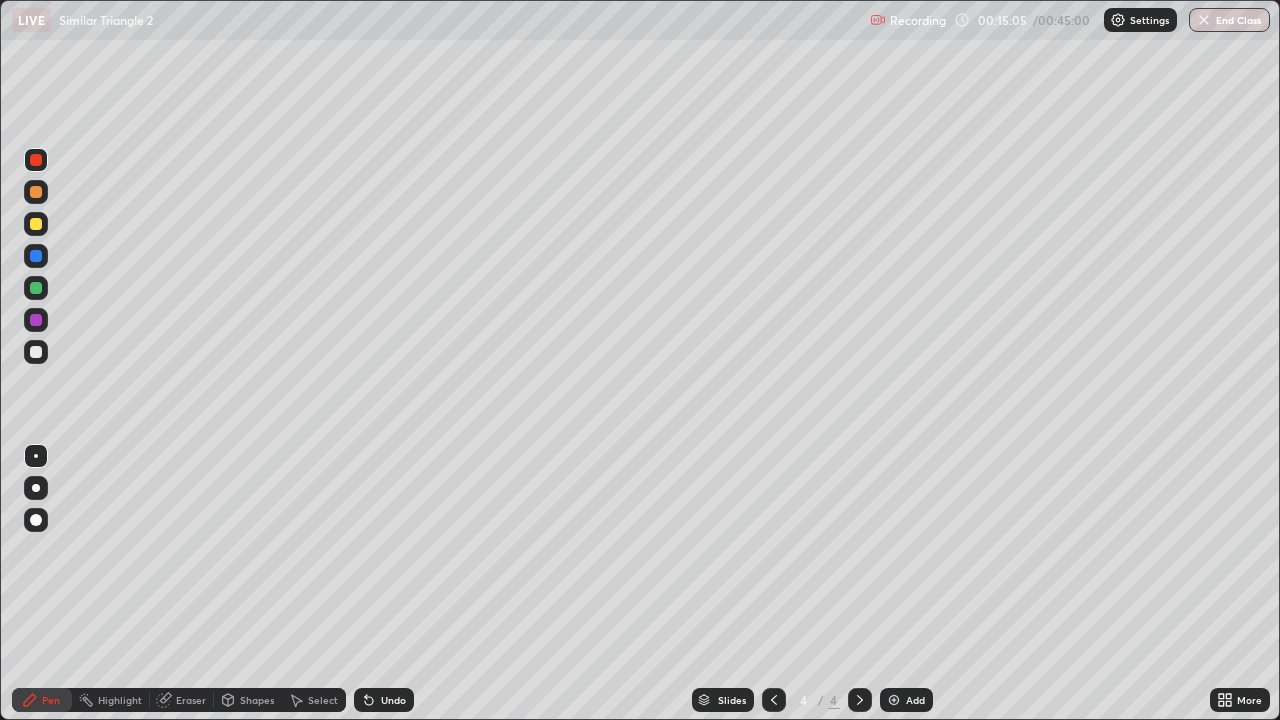 click on "Pen" at bounding box center [51, 700] 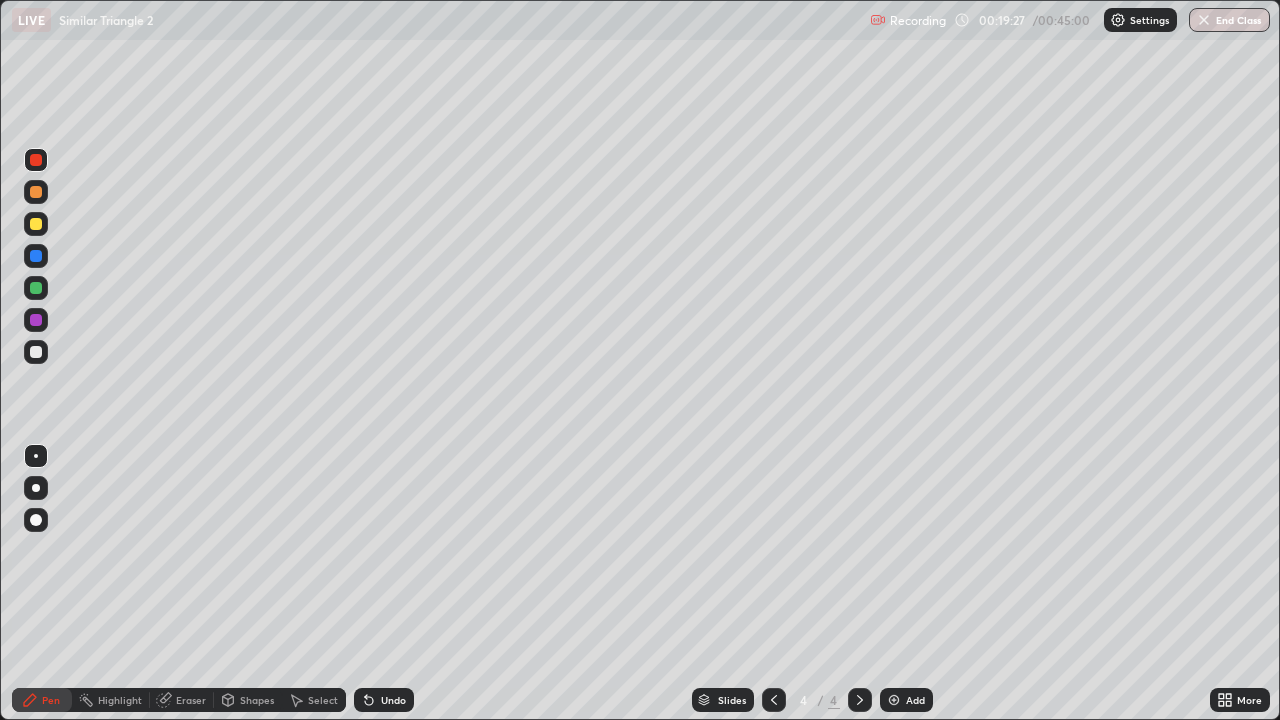 click on "Eraser" at bounding box center (191, 700) 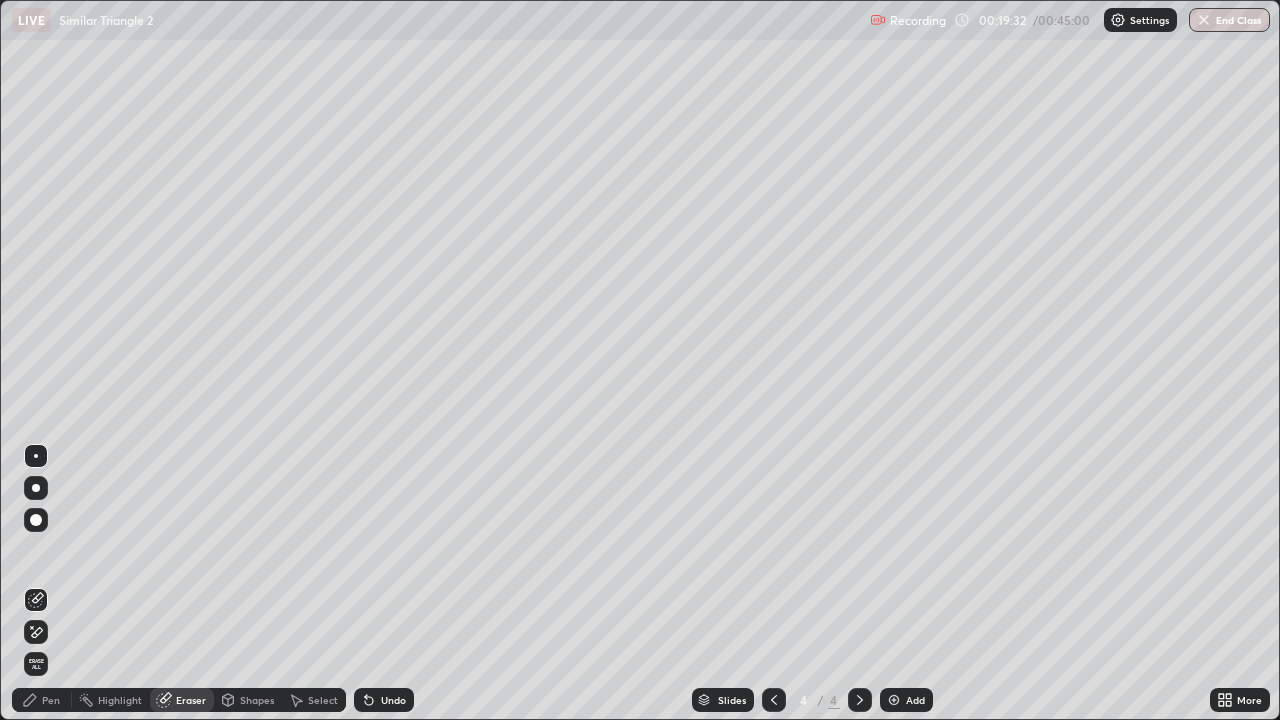 click on "Pen" at bounding box center [42, 700] 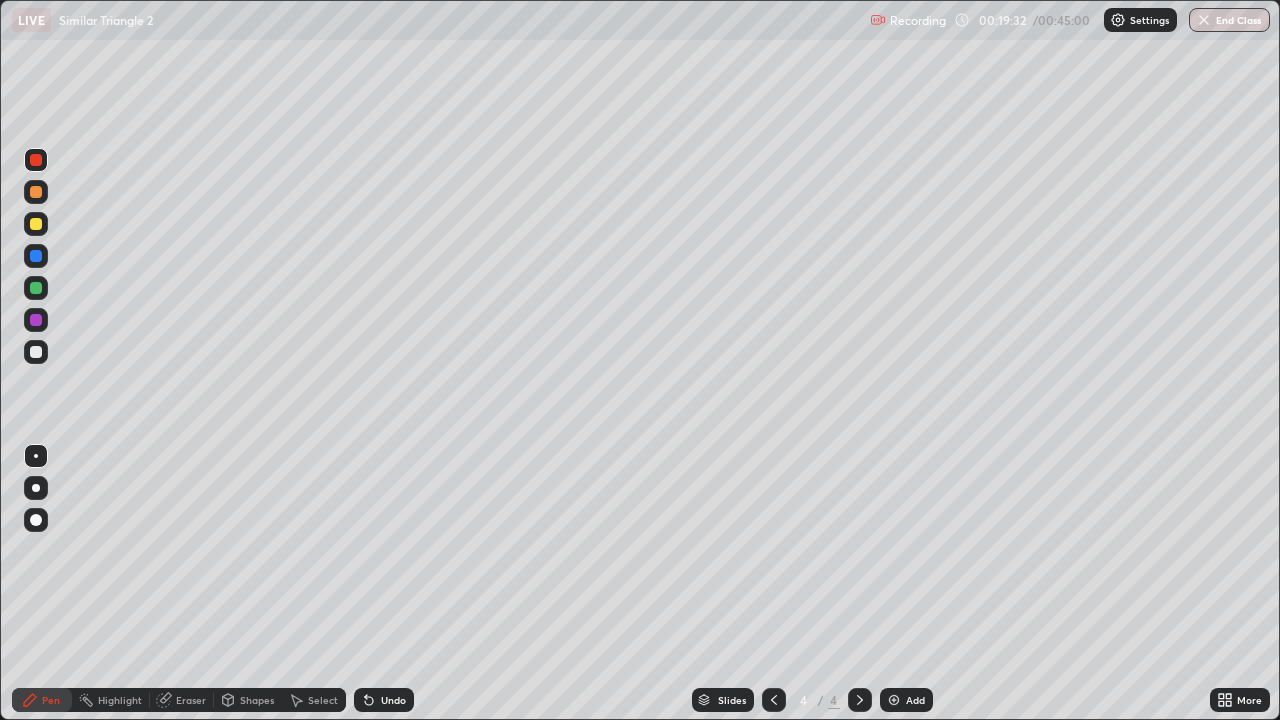 click at bounding box center (36, 352) 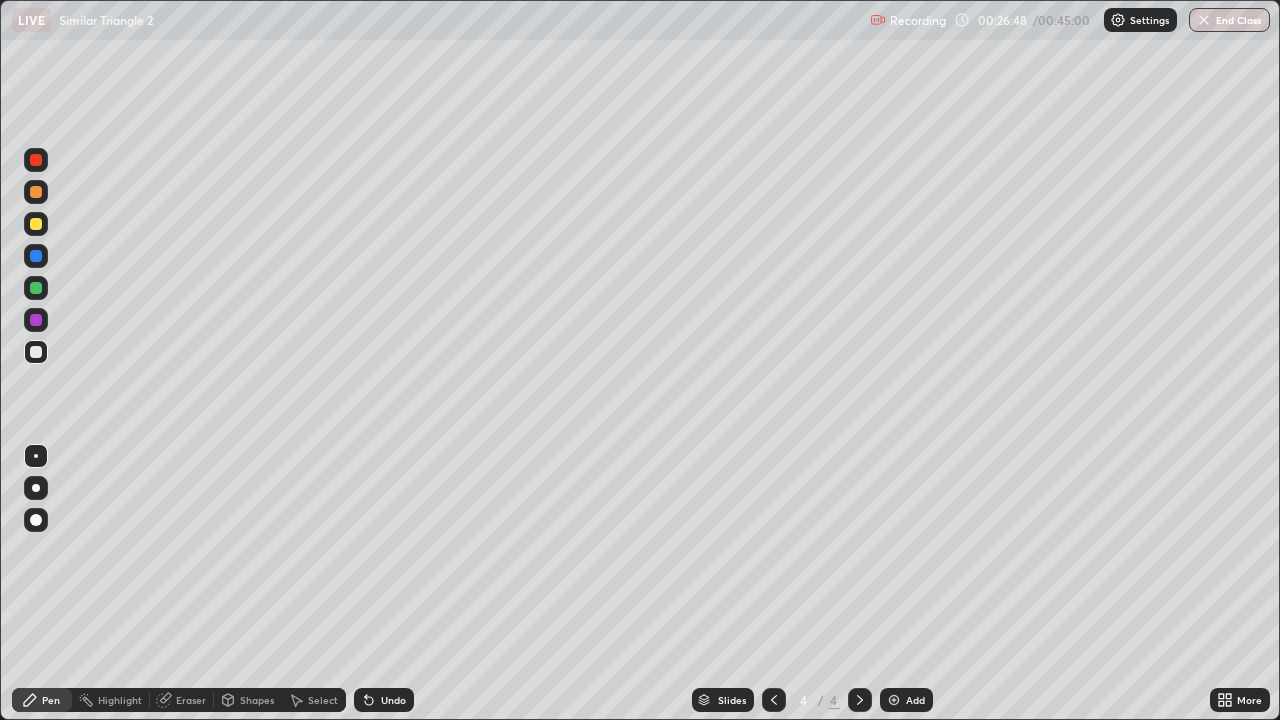 click on "Add" at bounding box center [915, 700] 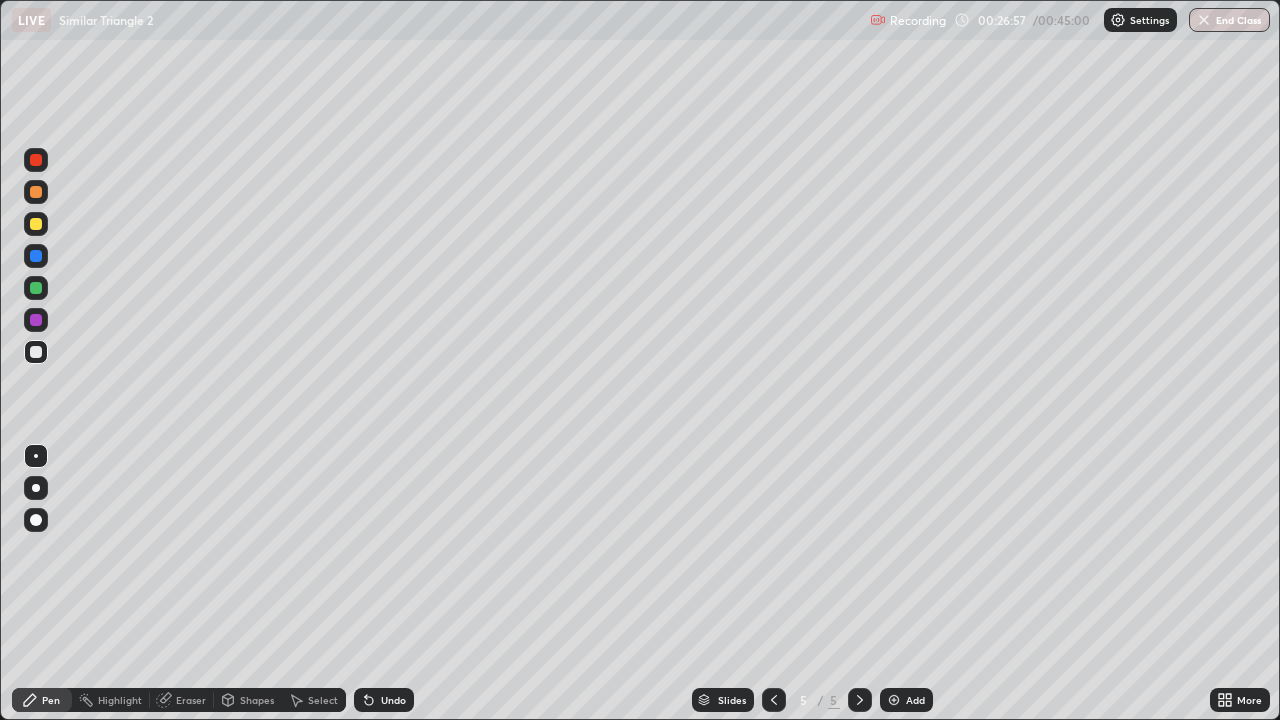 click at bounding box center [36, 224] 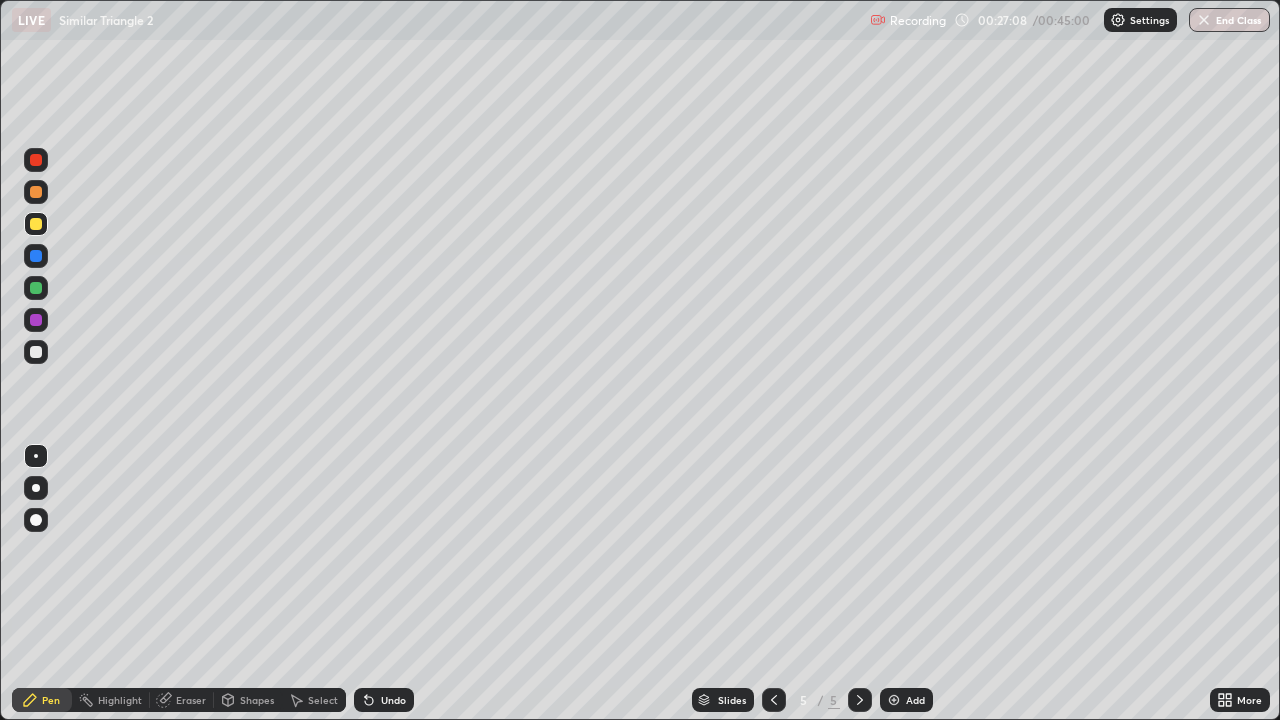 click at bounding box center (36, 352) 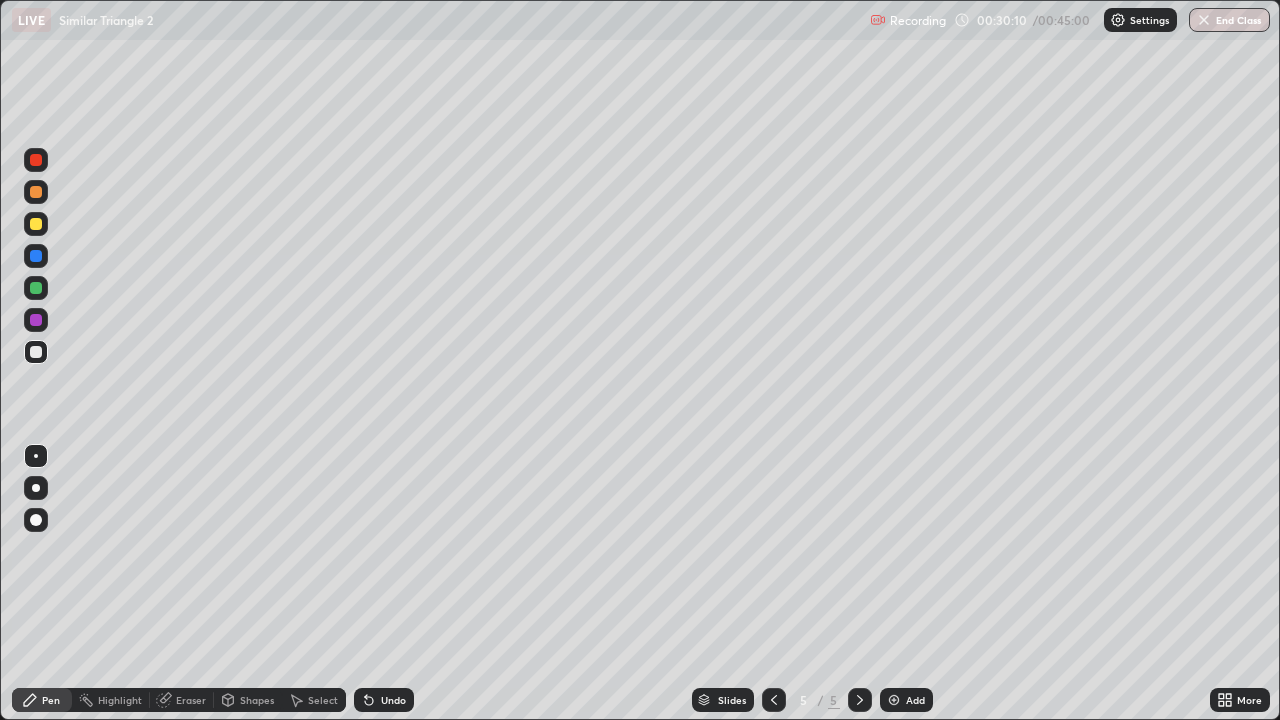 click on "Eraser" at bounding box center (182, 700) 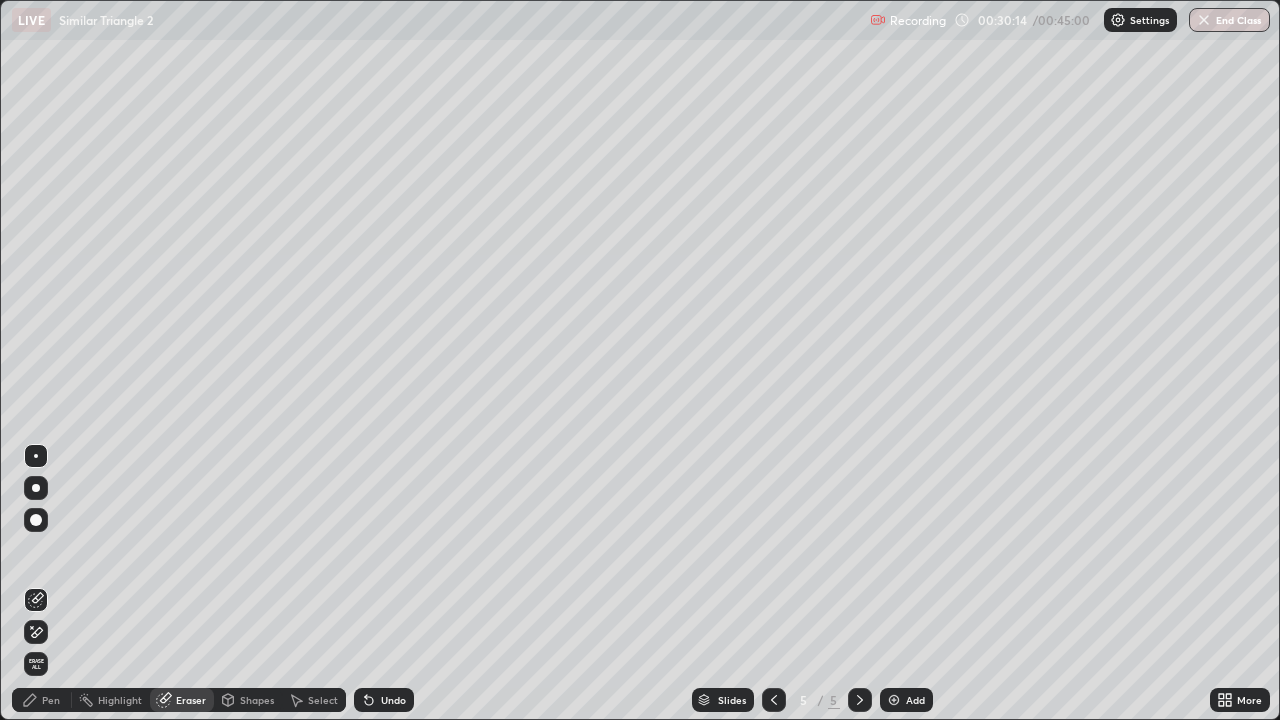 click on "Pen" at bounding box center [42, 700] 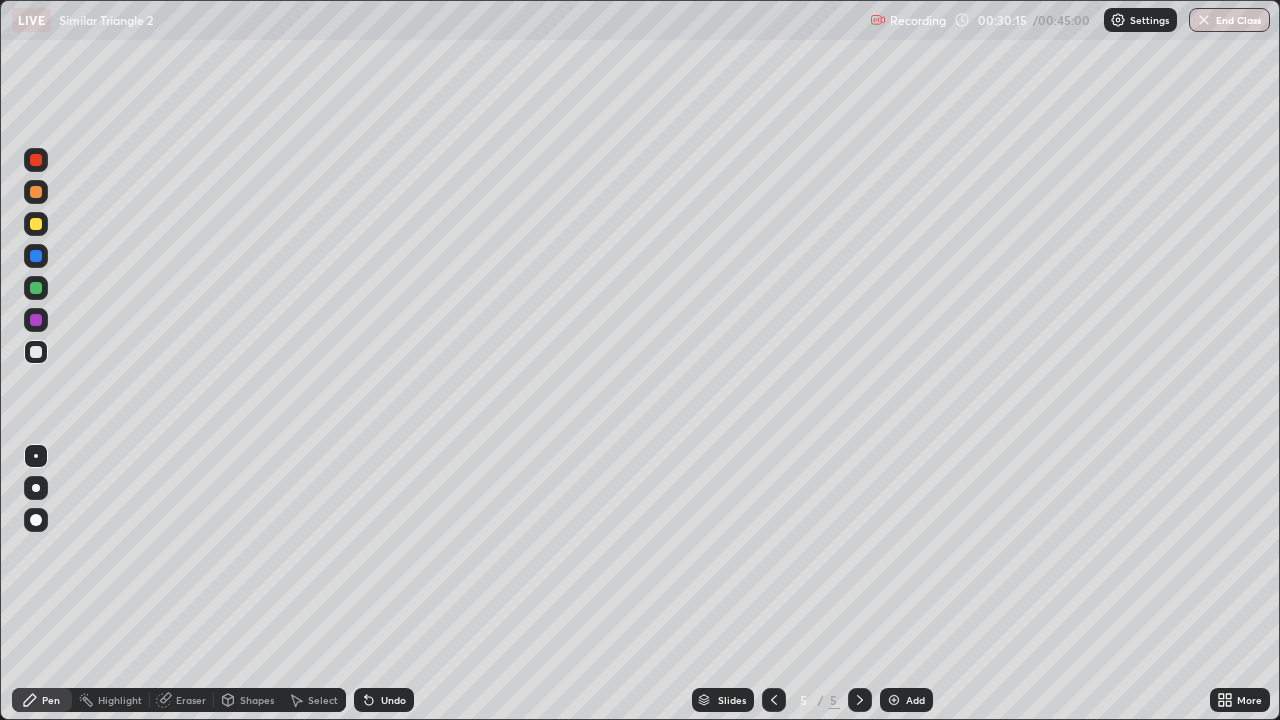 click at bounding box center [36, 320] 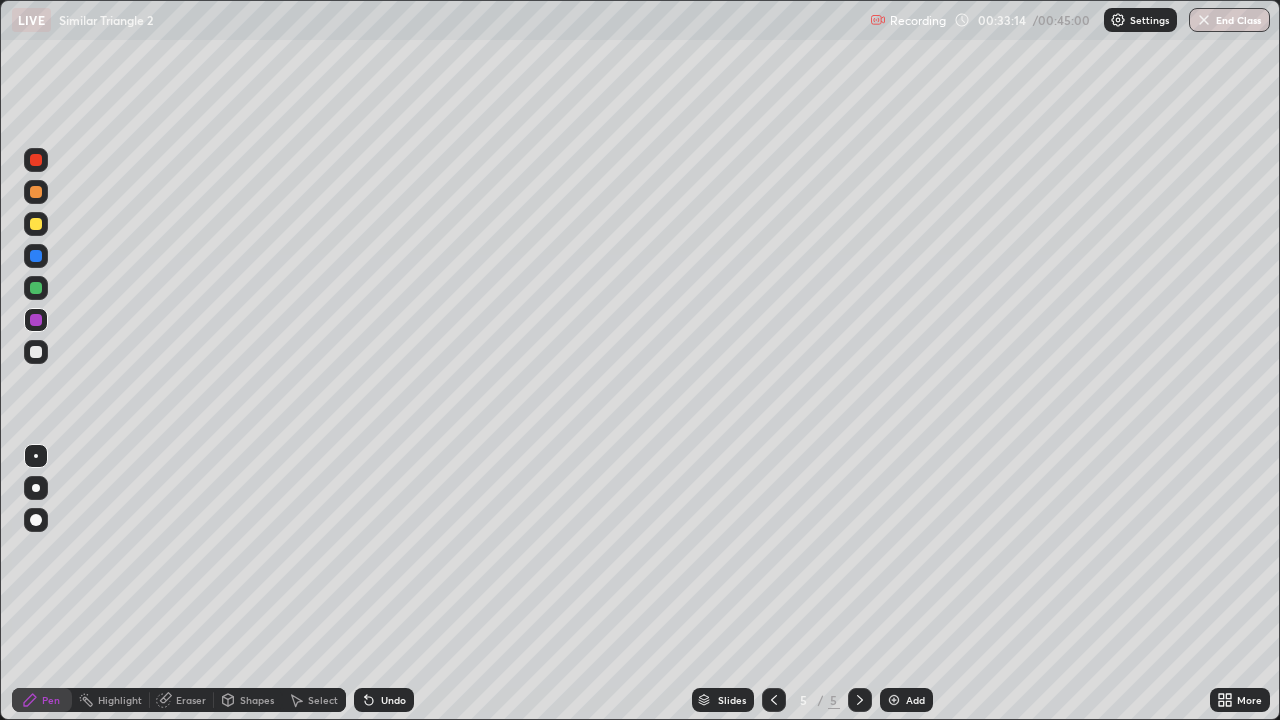 click at bounding box center [36, 288] 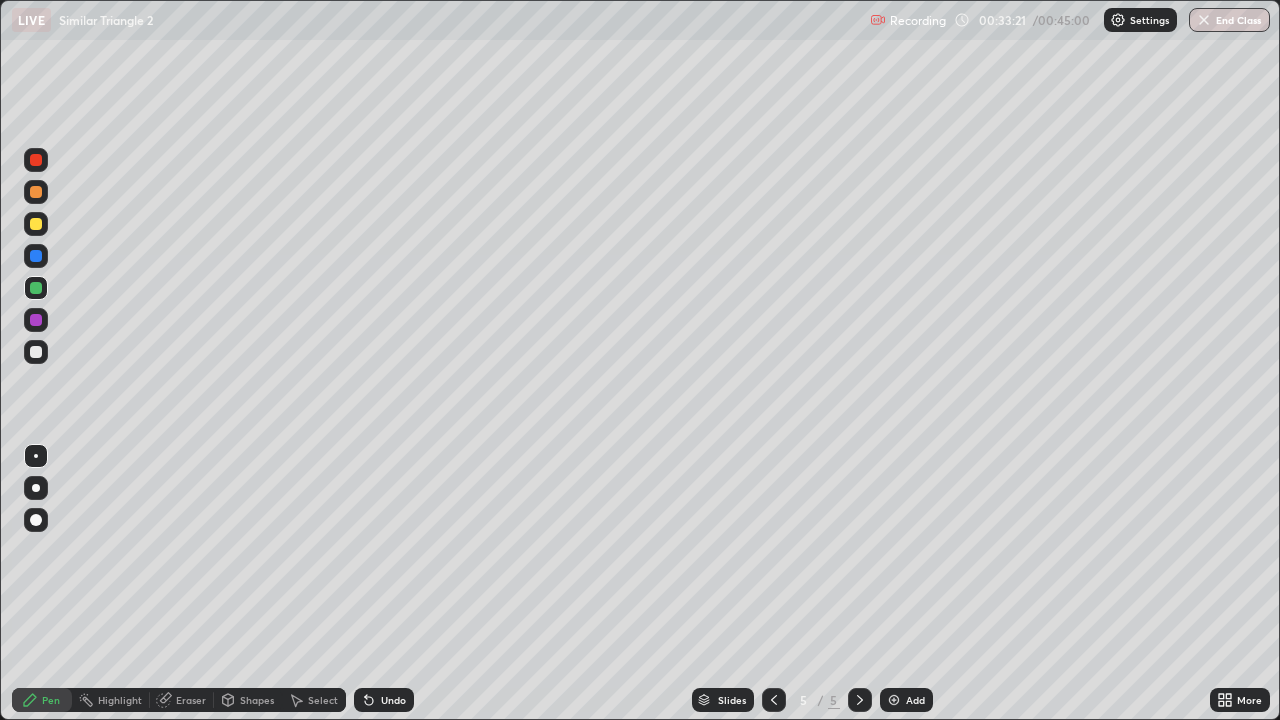 click at bounding box center [36, 224] 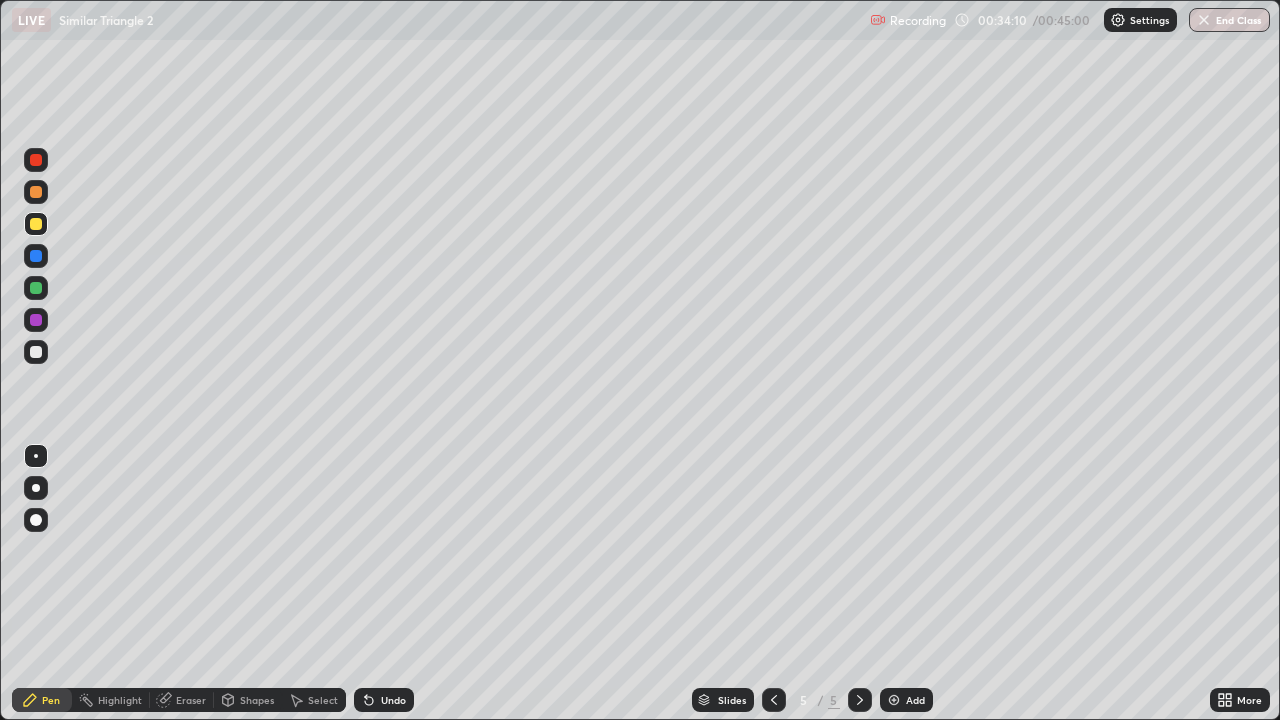 click on "Eraser" at bounding box center [191, 700] 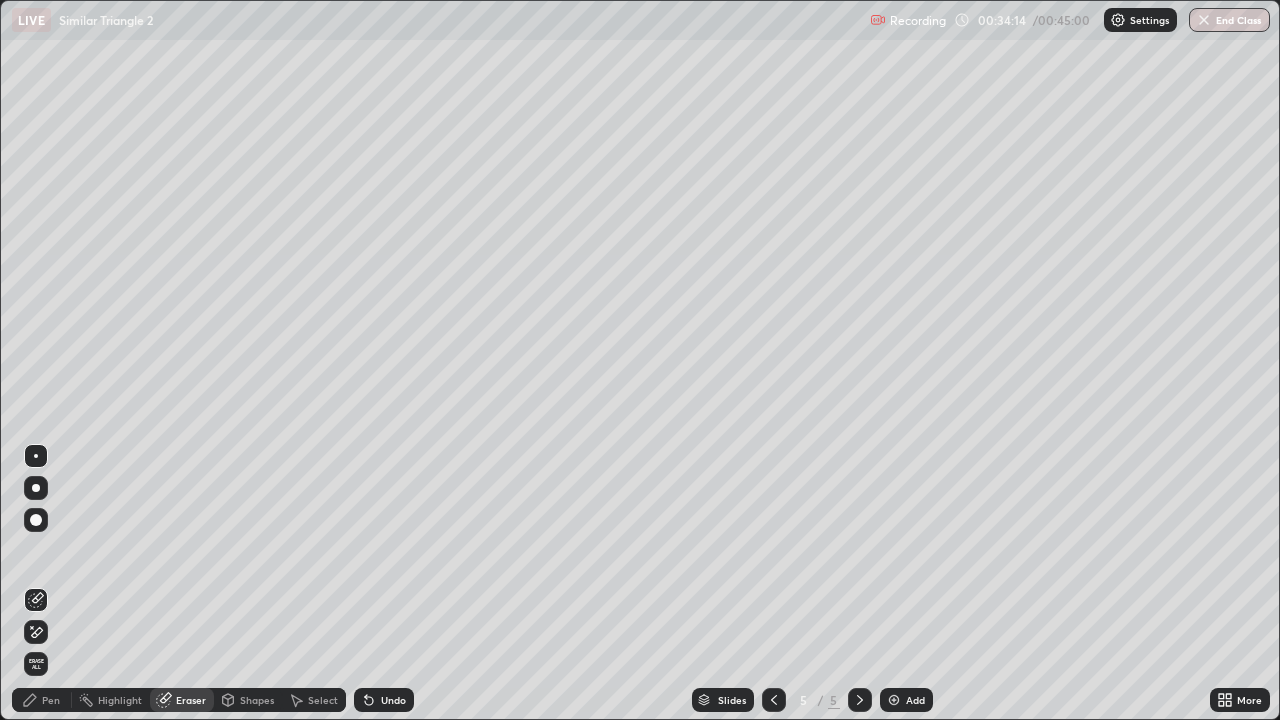 click on "Pen" at bounding box center [51, 700] 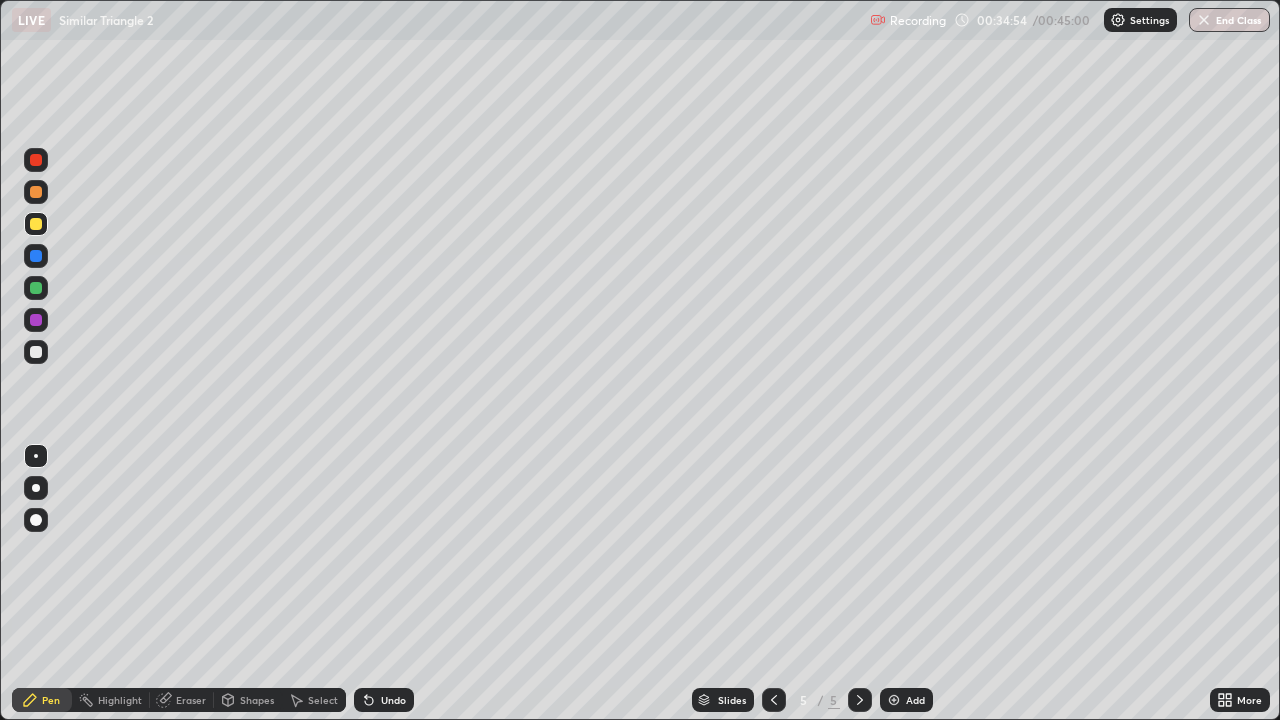click on "Eraser" at bounding box center (191, 700) 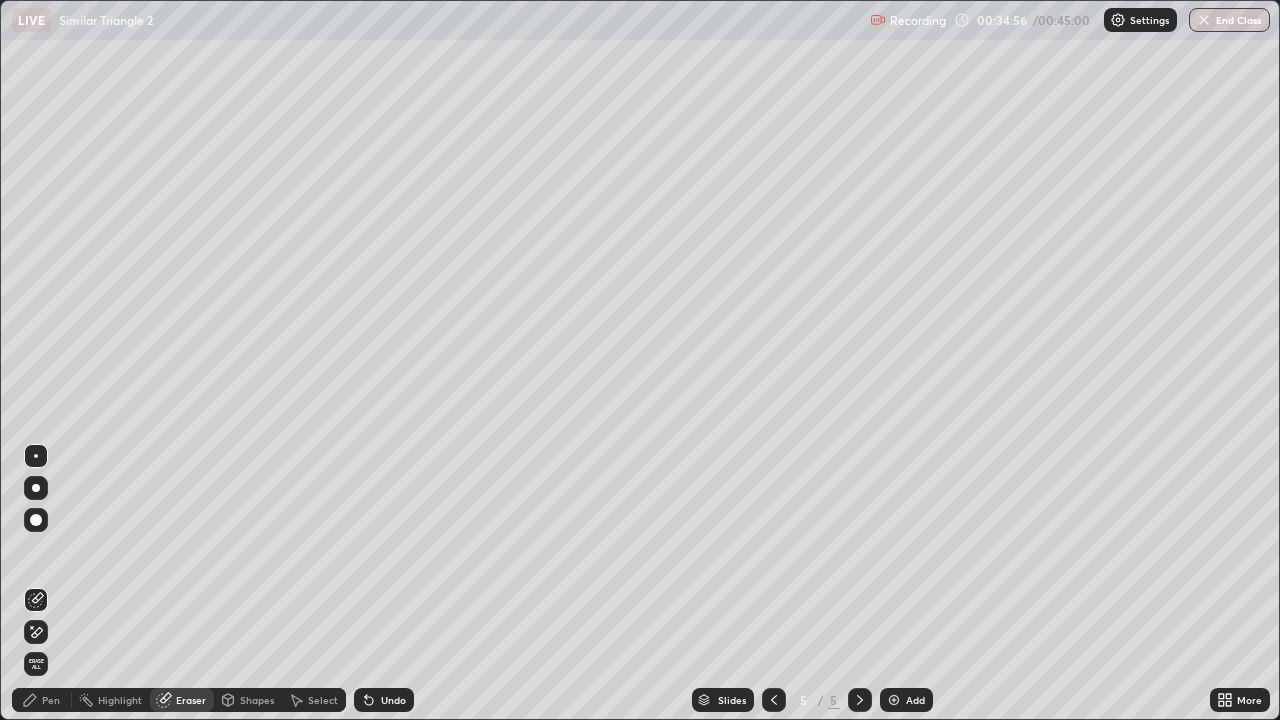 click on "Pen" at bounding box center (42, 700) 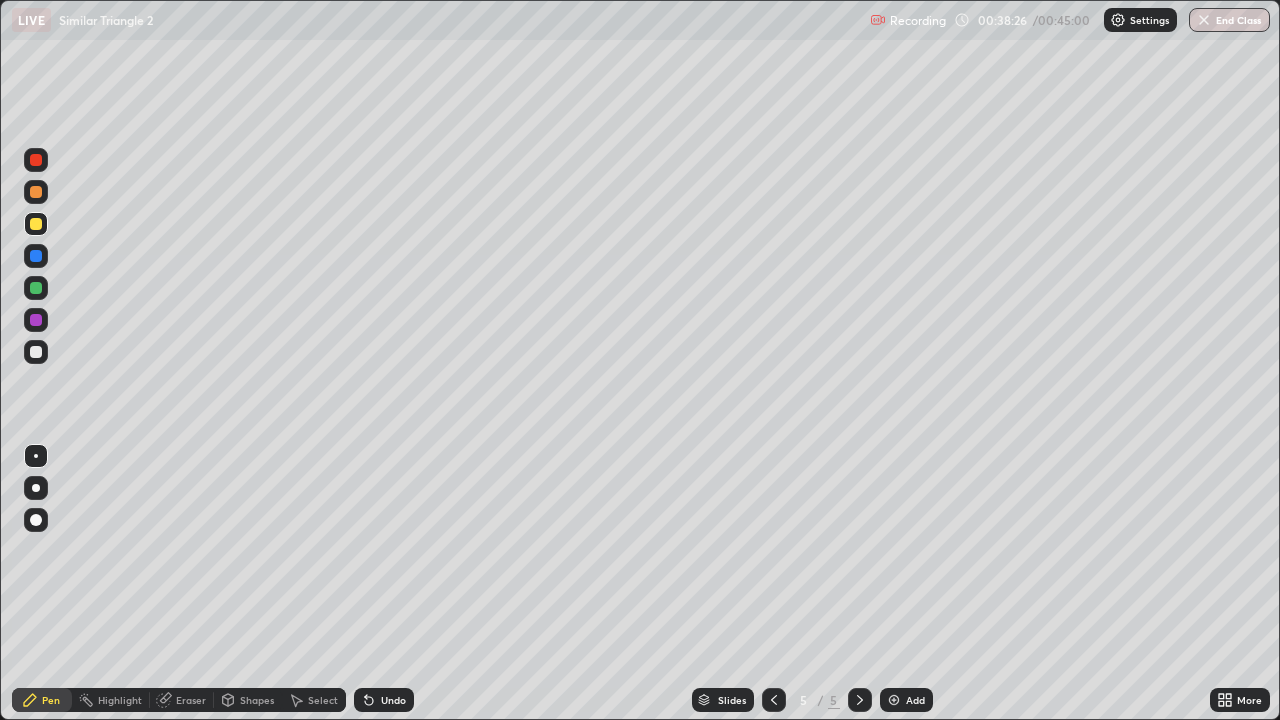 click on "Add" at bounding box center [906, 700] 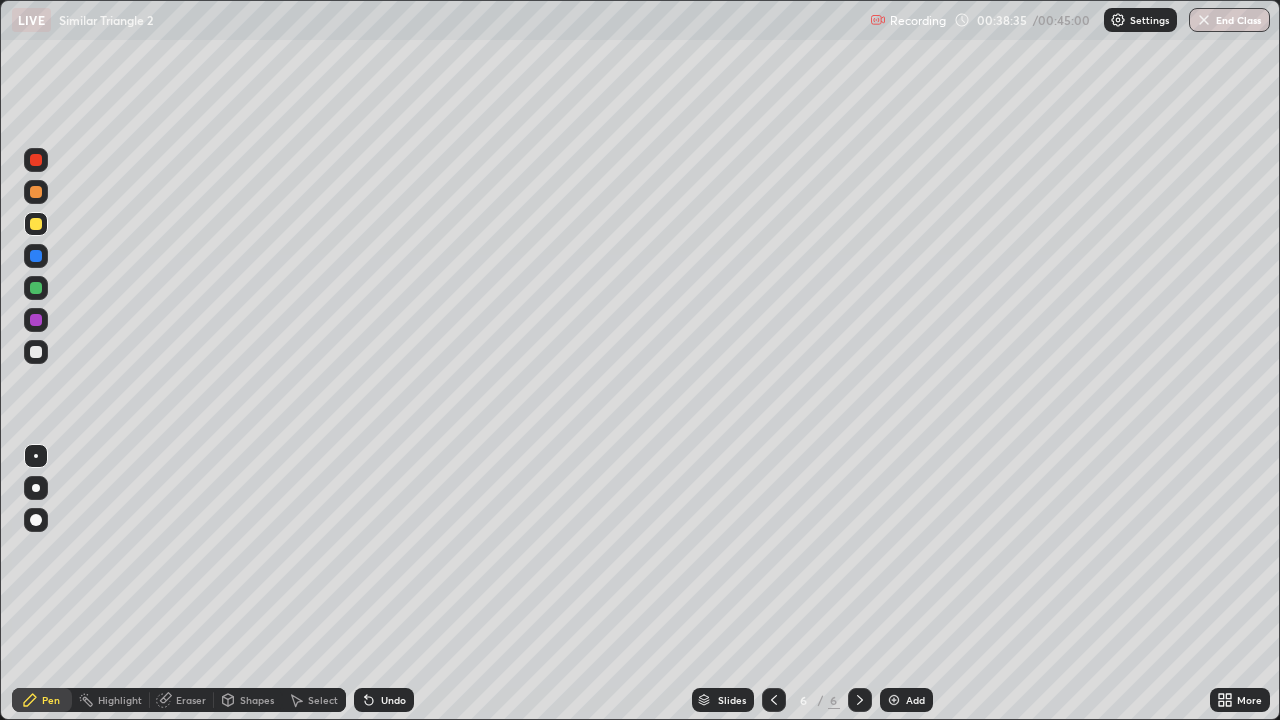click 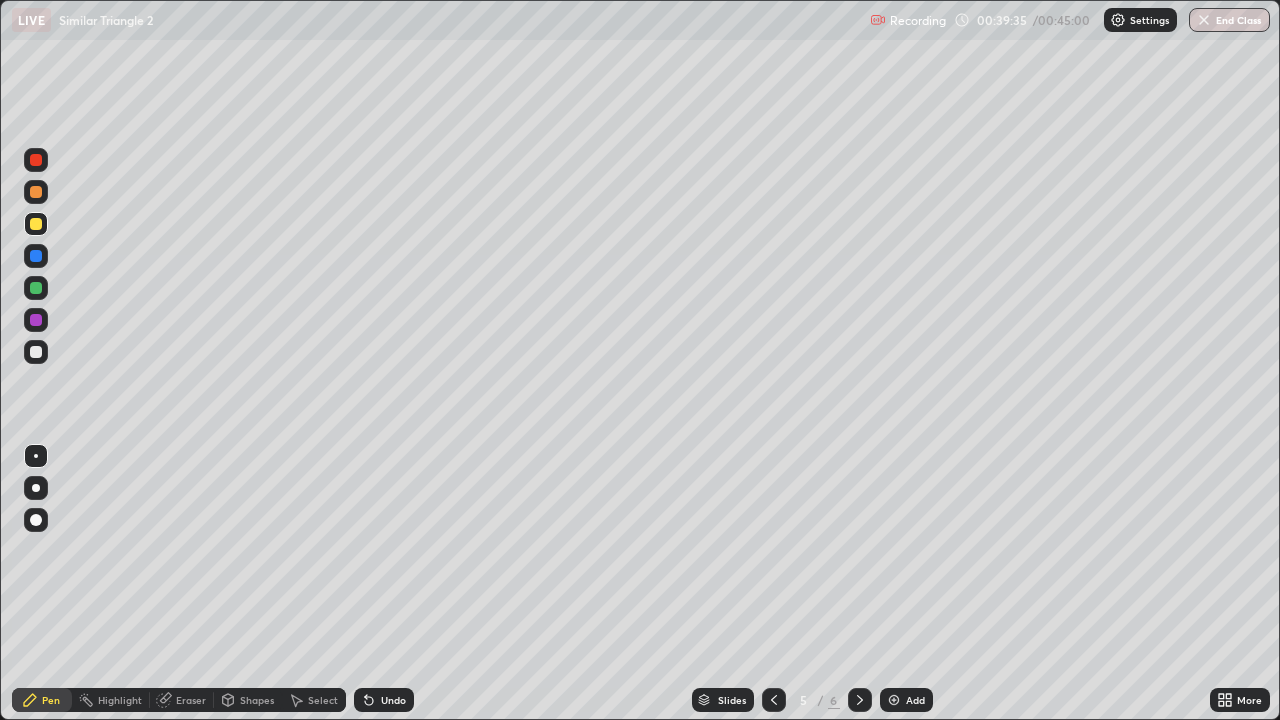click at bounding box center (894, 700) 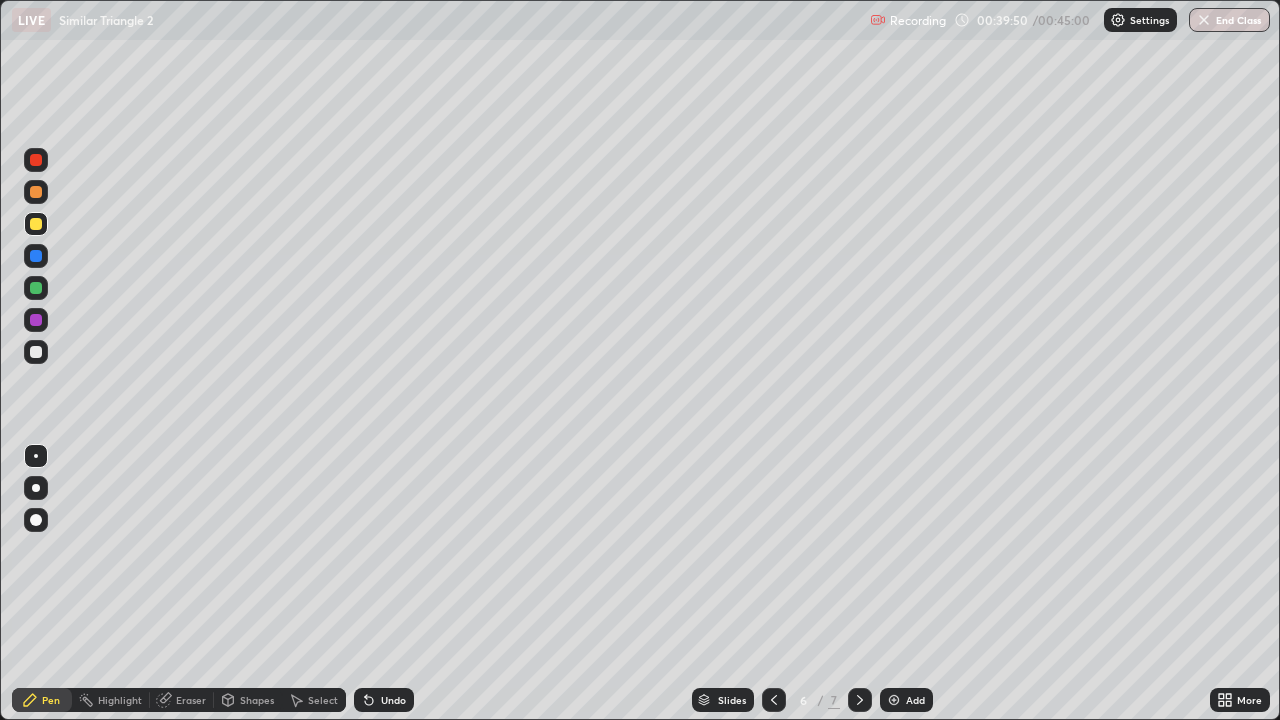 click on "Eraser" at bounding box center [191, 700] 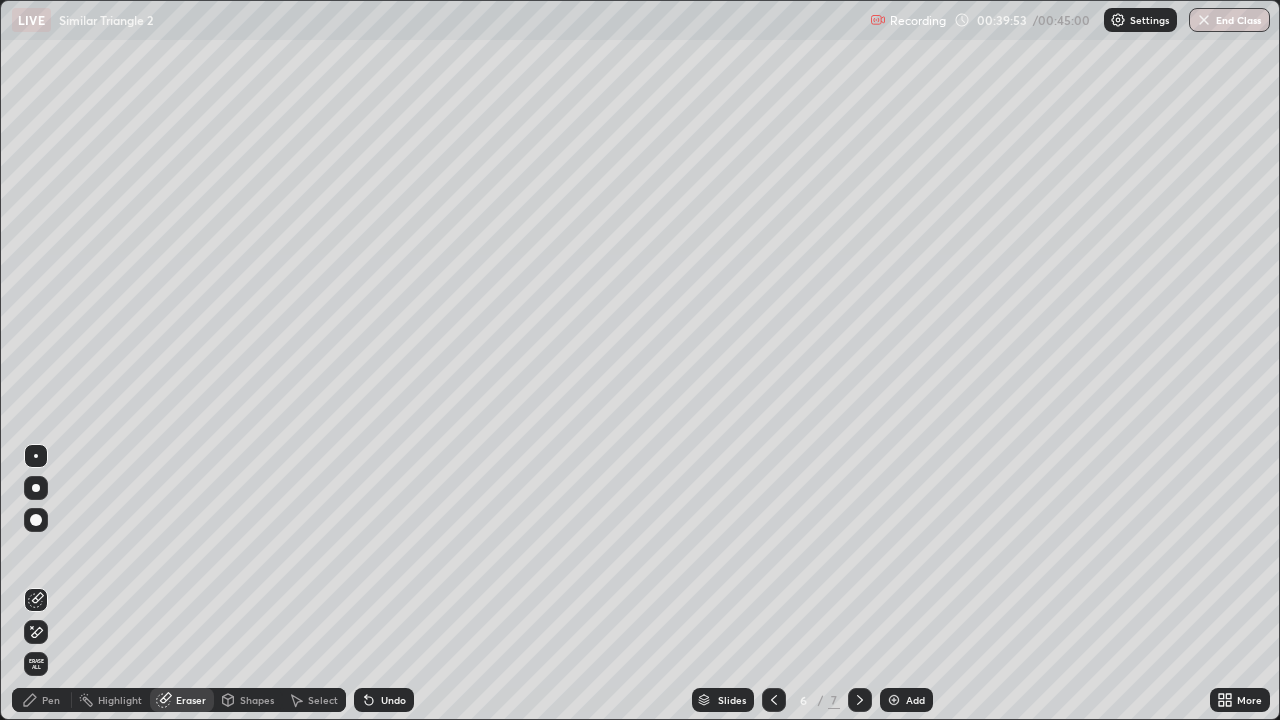 click on "Pen" at bounding box center [42, 700] 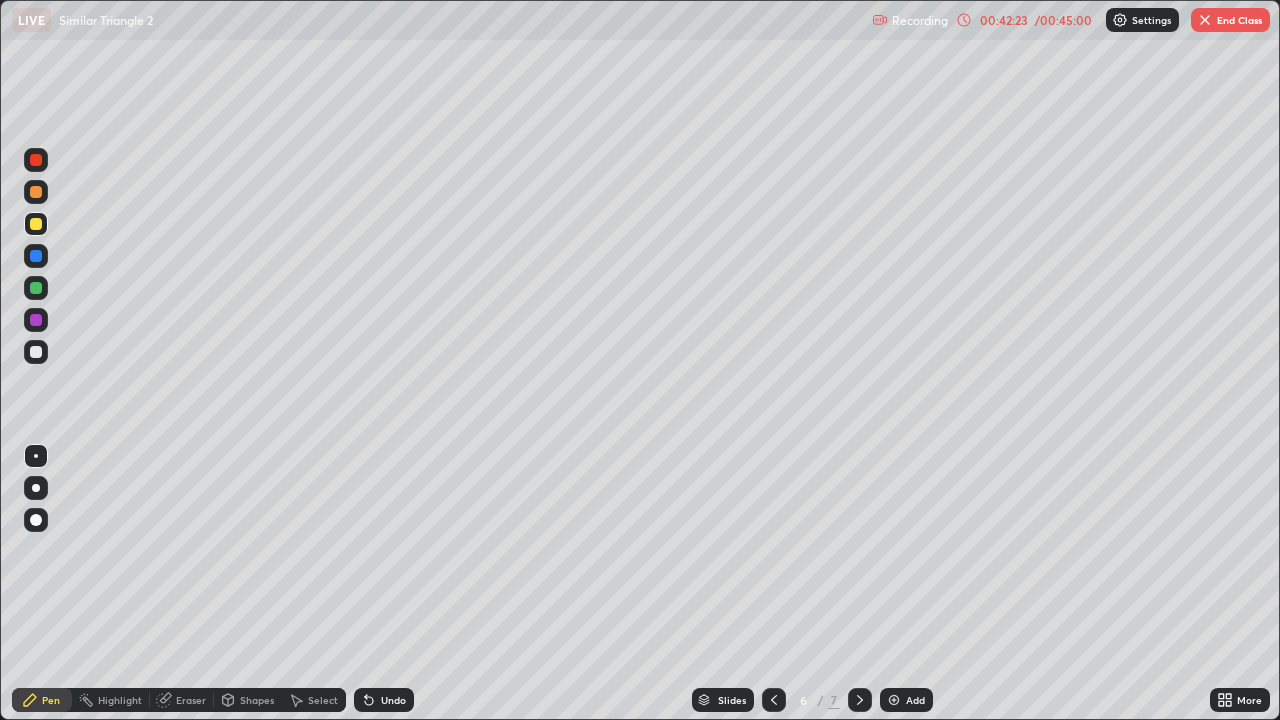click on "End Class" at bounding box center [1230, 20] 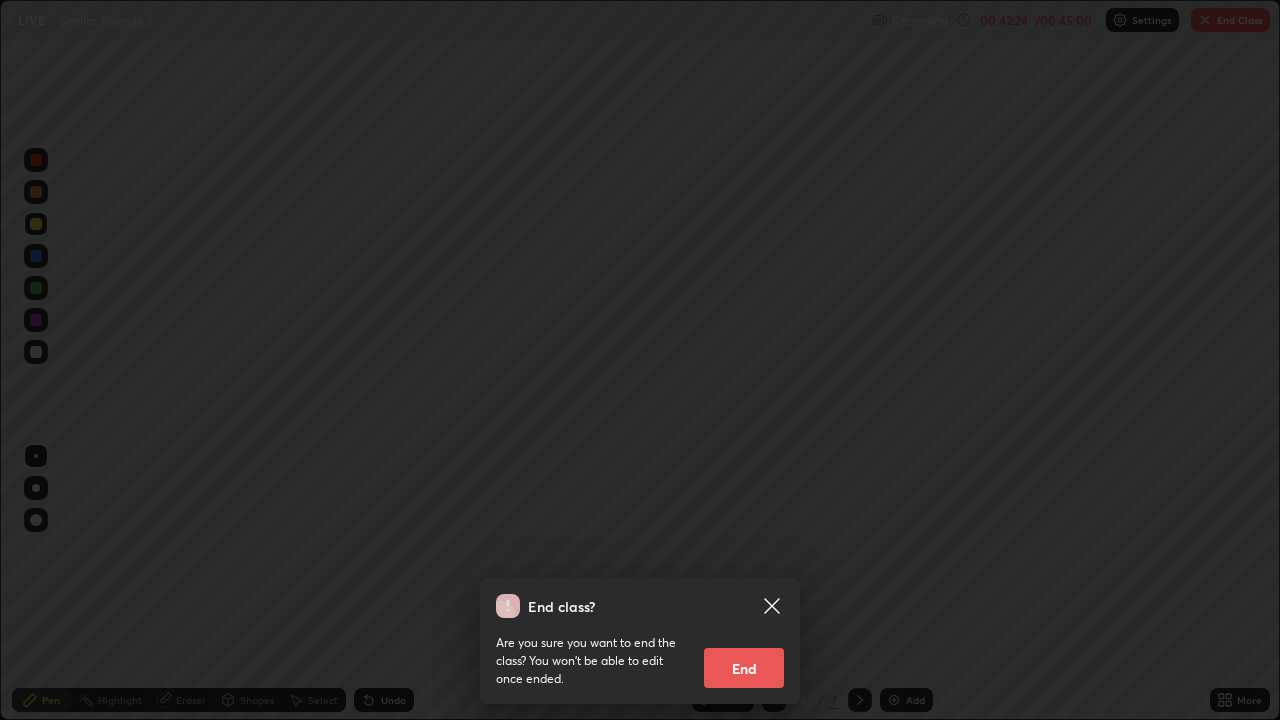 click on "End" at bounding box center [744, 668] 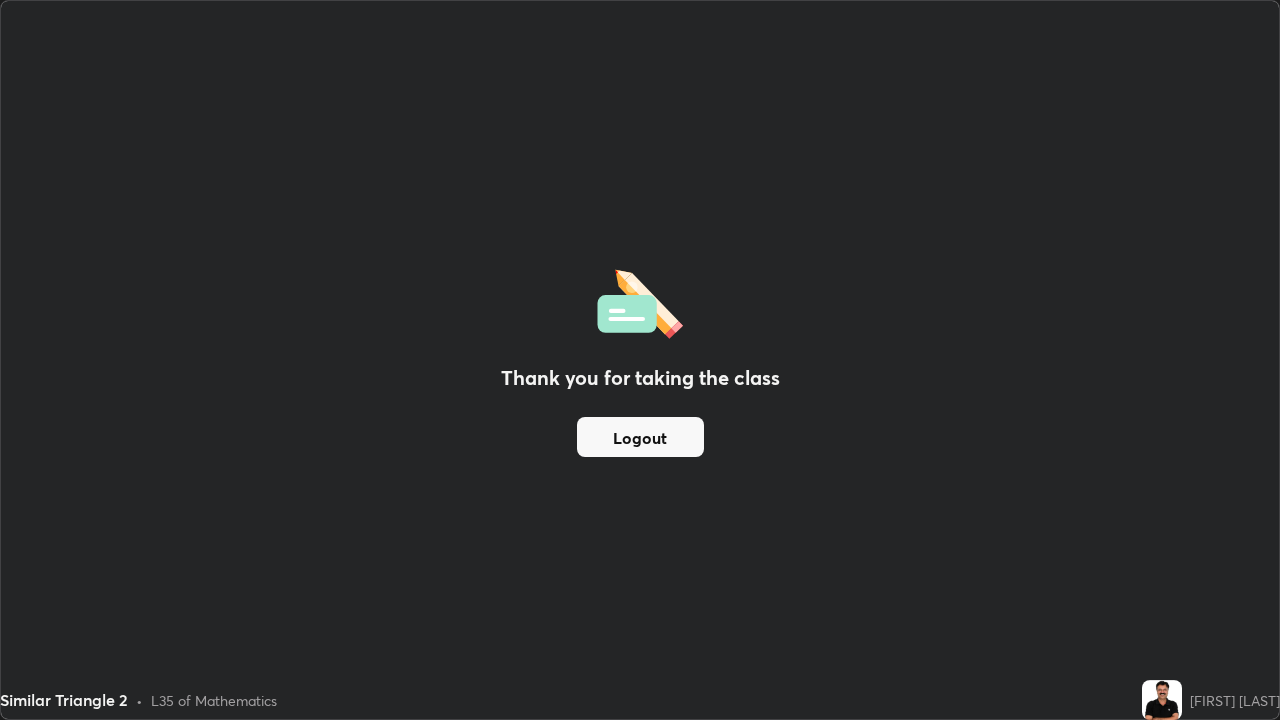 click on "Logout" at bounding box center (640, 437) 